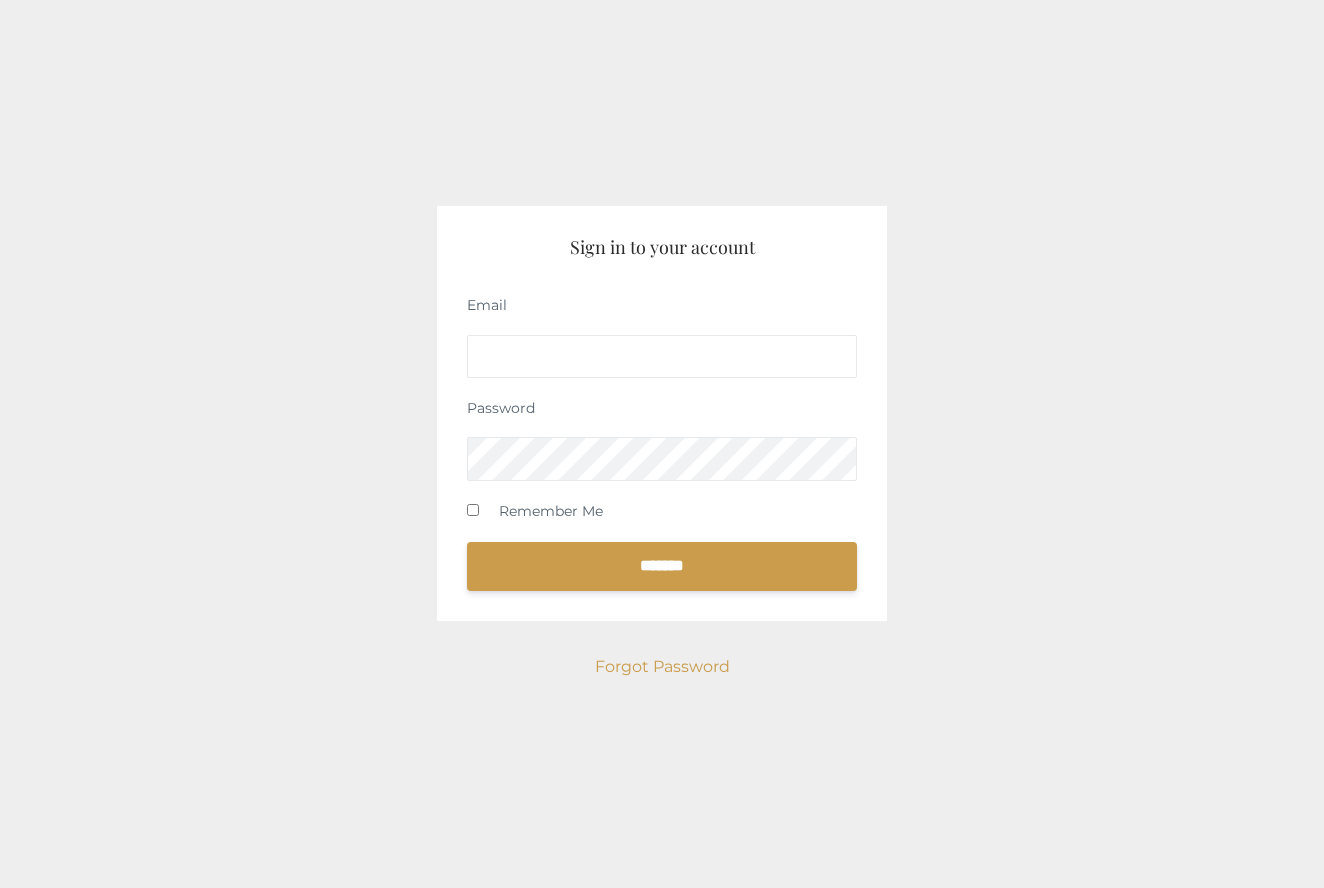 scroll, scrollTop: 0, scrollLeft: 0, axis: both 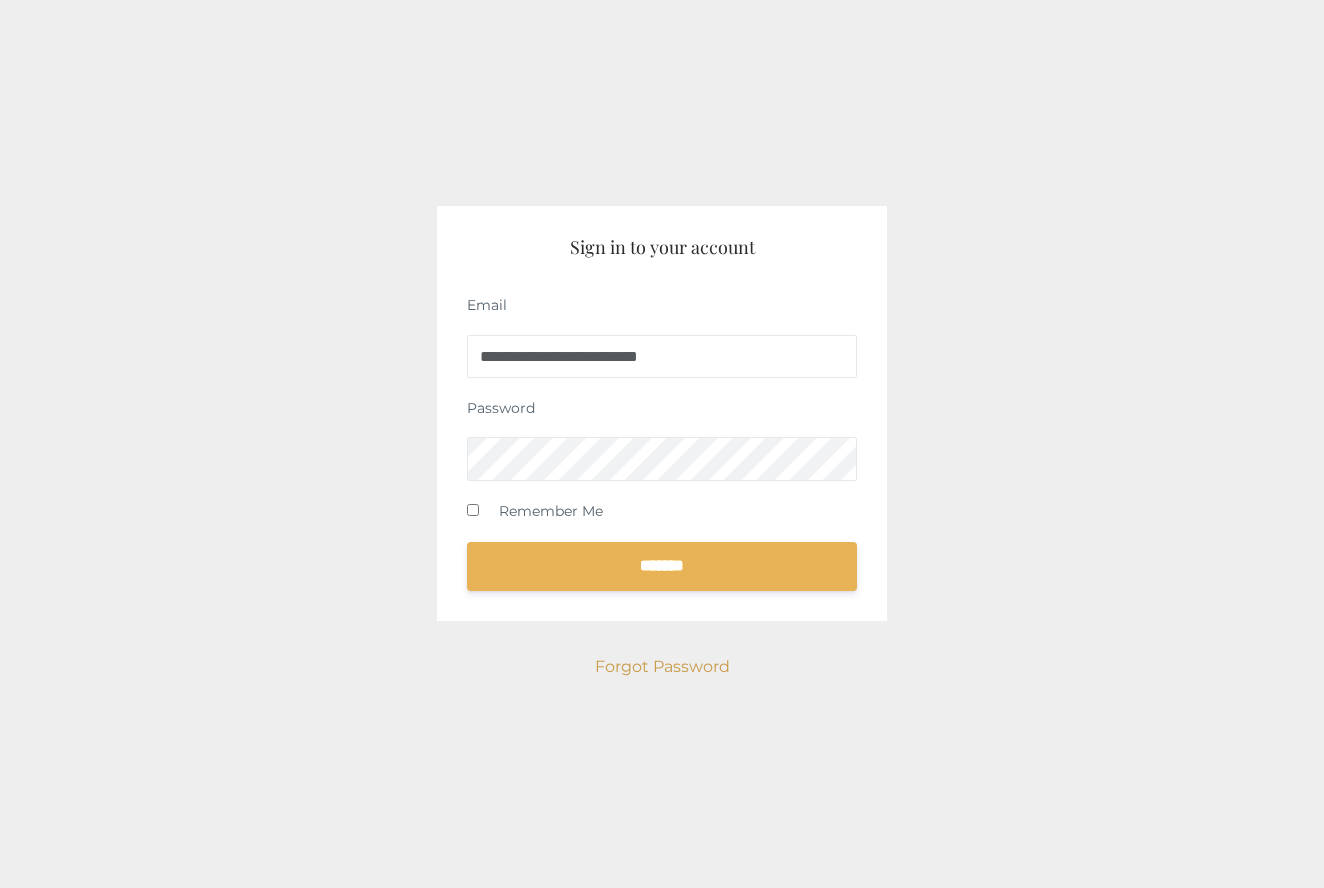 click on "*******" at bounding box center [662, 567] 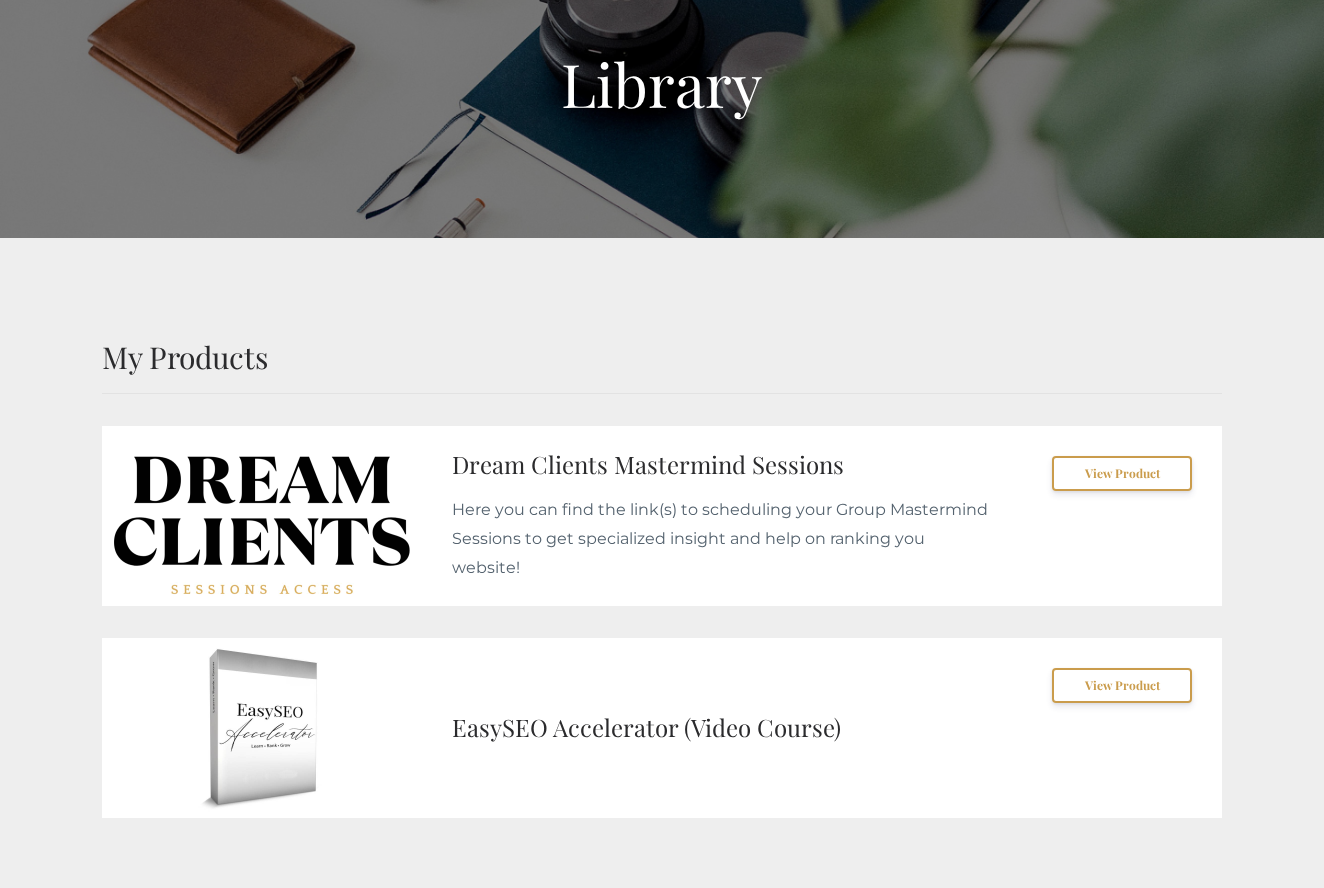 scroll, scrollTop: 176, scrollLeft: 0, axis: vertical 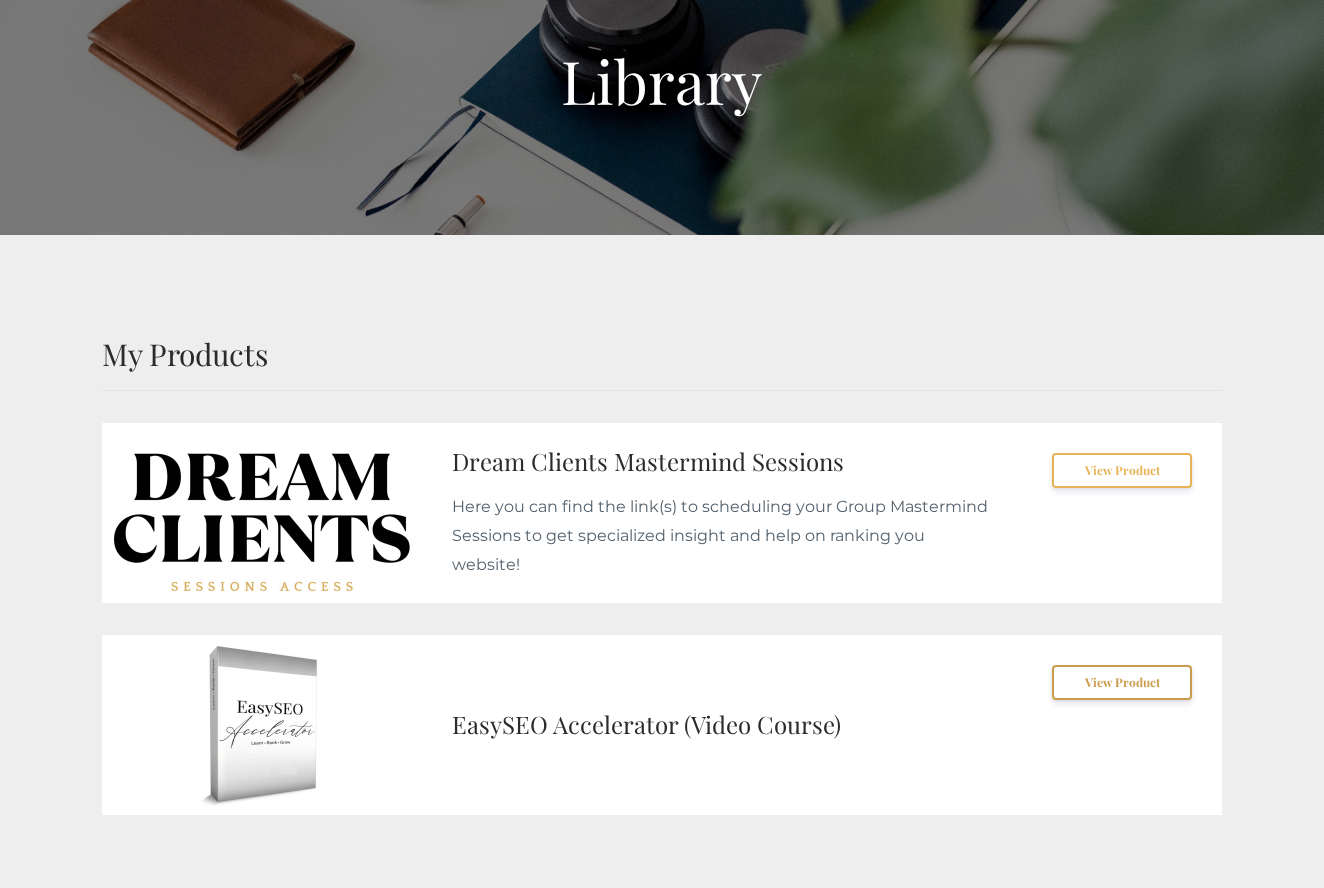click on "View Product" at bounding box center (1122, 470) 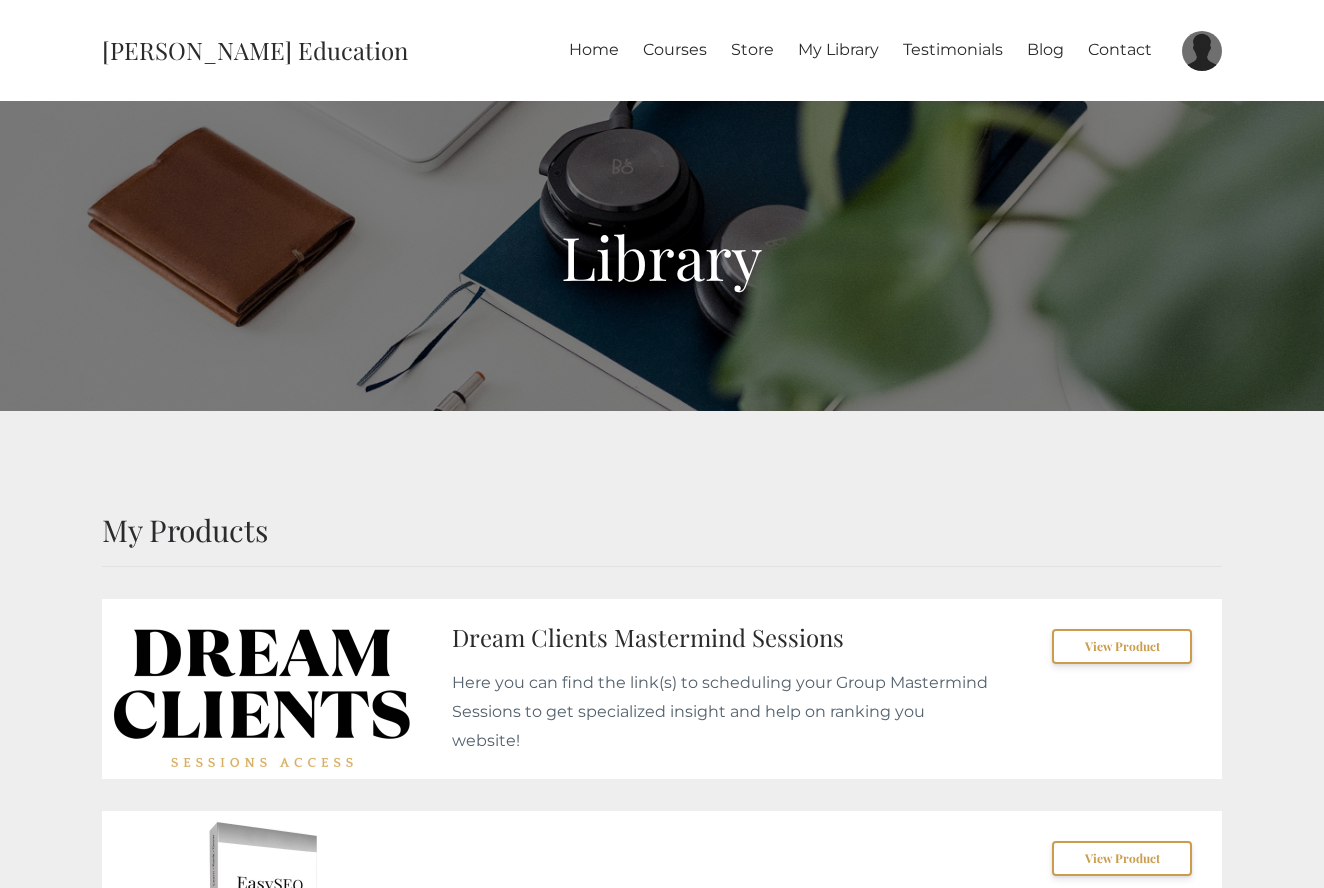 scroll, scrollTop: 176, scrollLeft: 0, axis: vertical 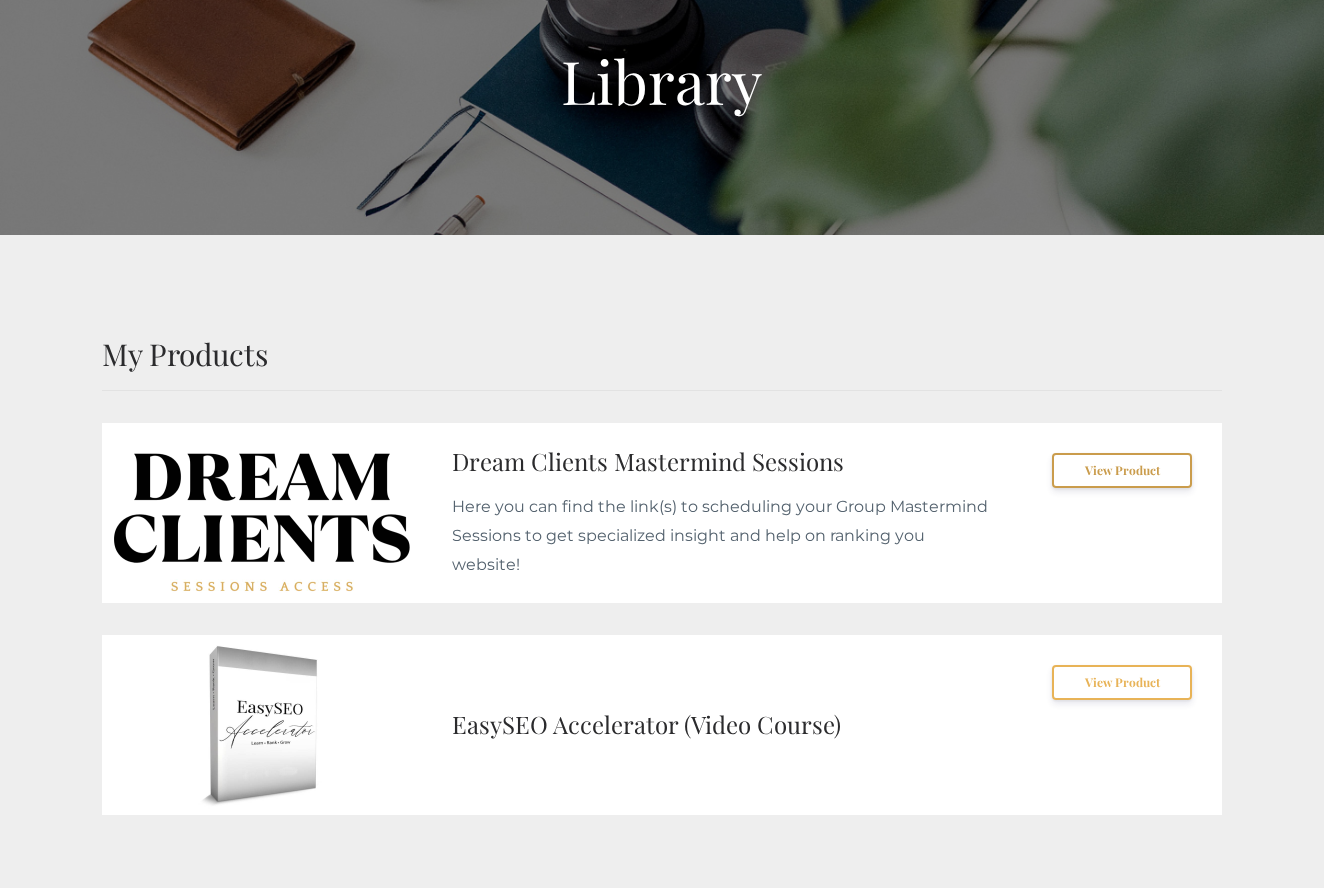click on "View Product" at bounding box center (1122, 682) 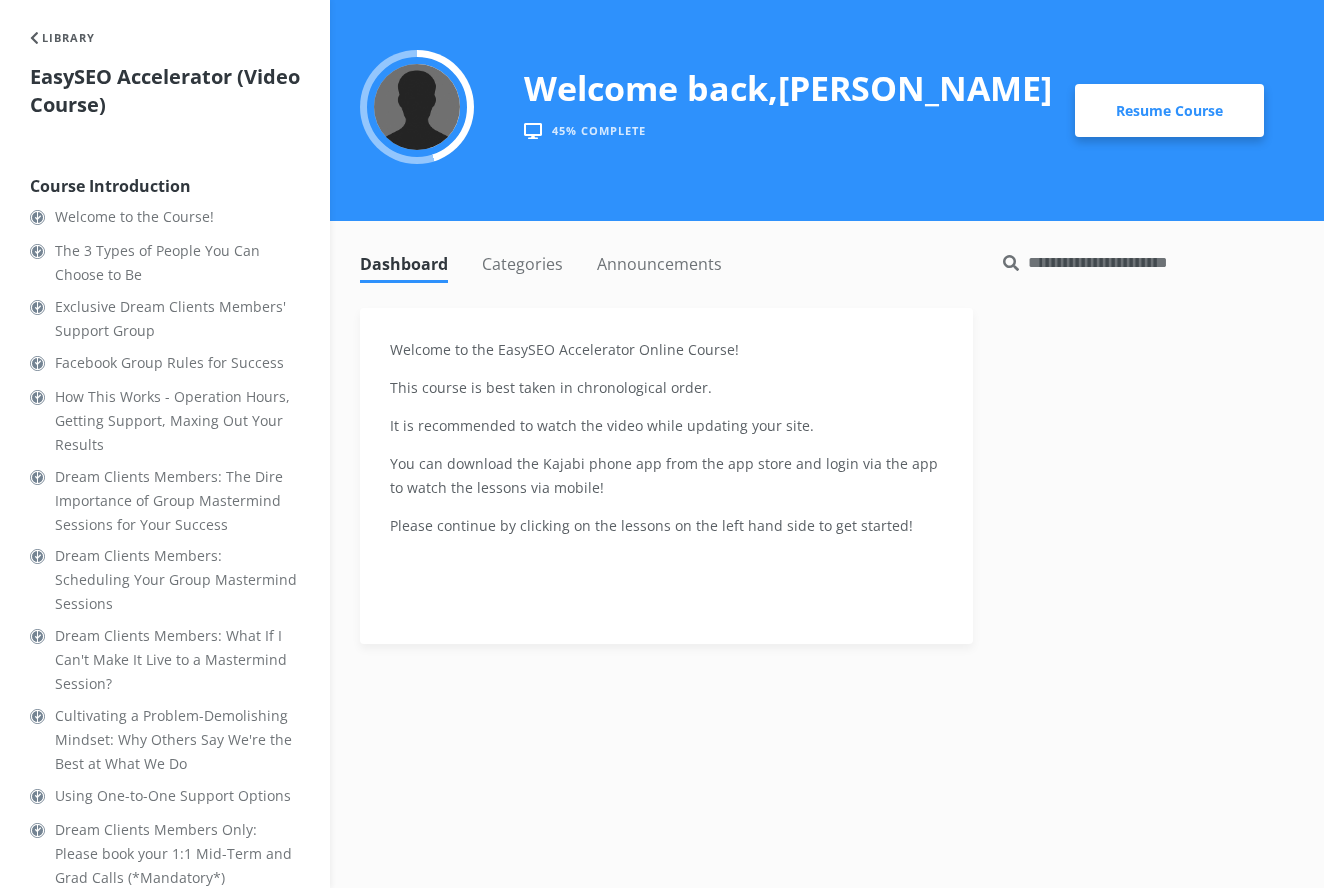 scroll, scrollTop: 0, scrollLeft: 0, axis: both 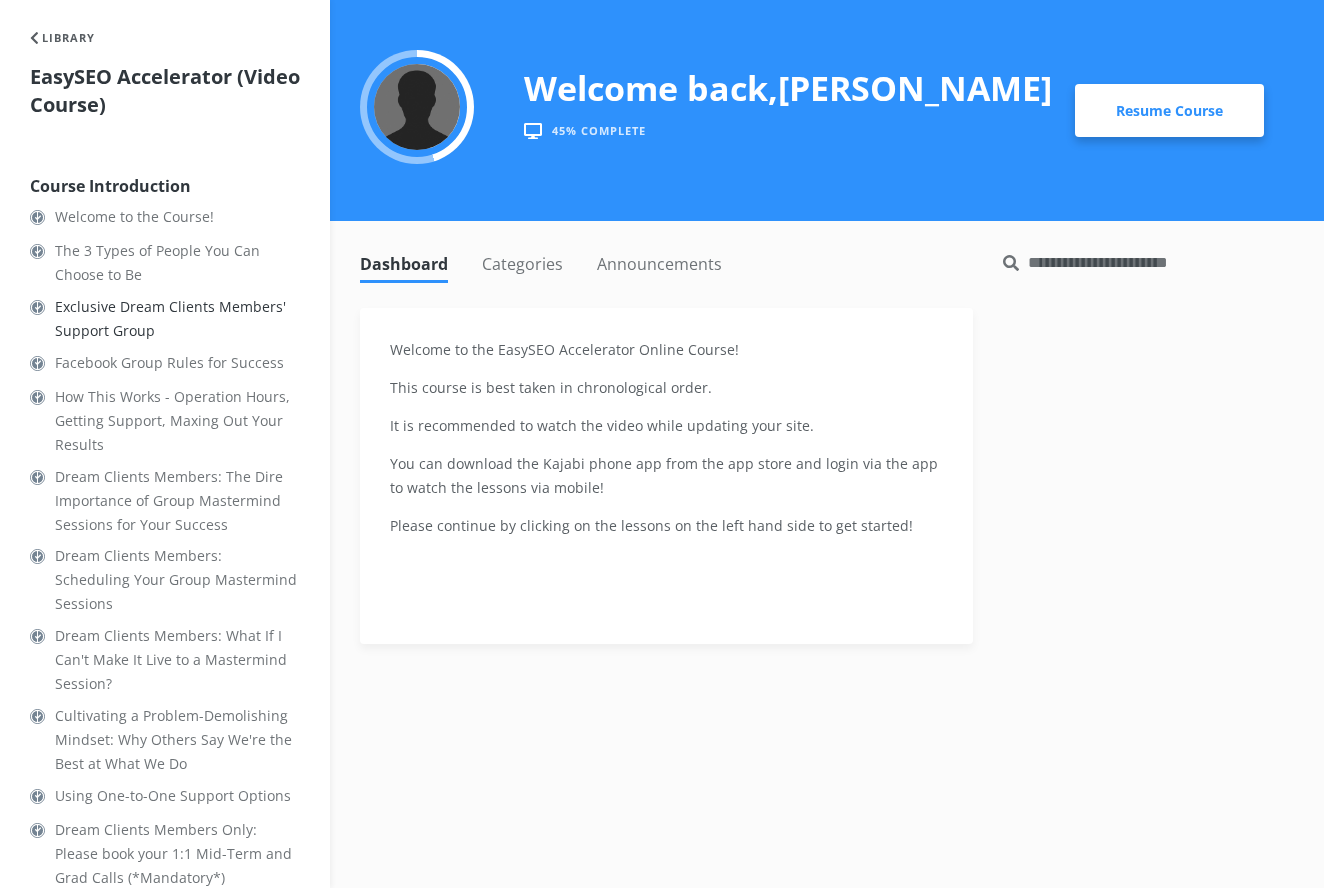 click on "Exclusive Dream Clients Members' Support Group" at bounding box center (177, 319) 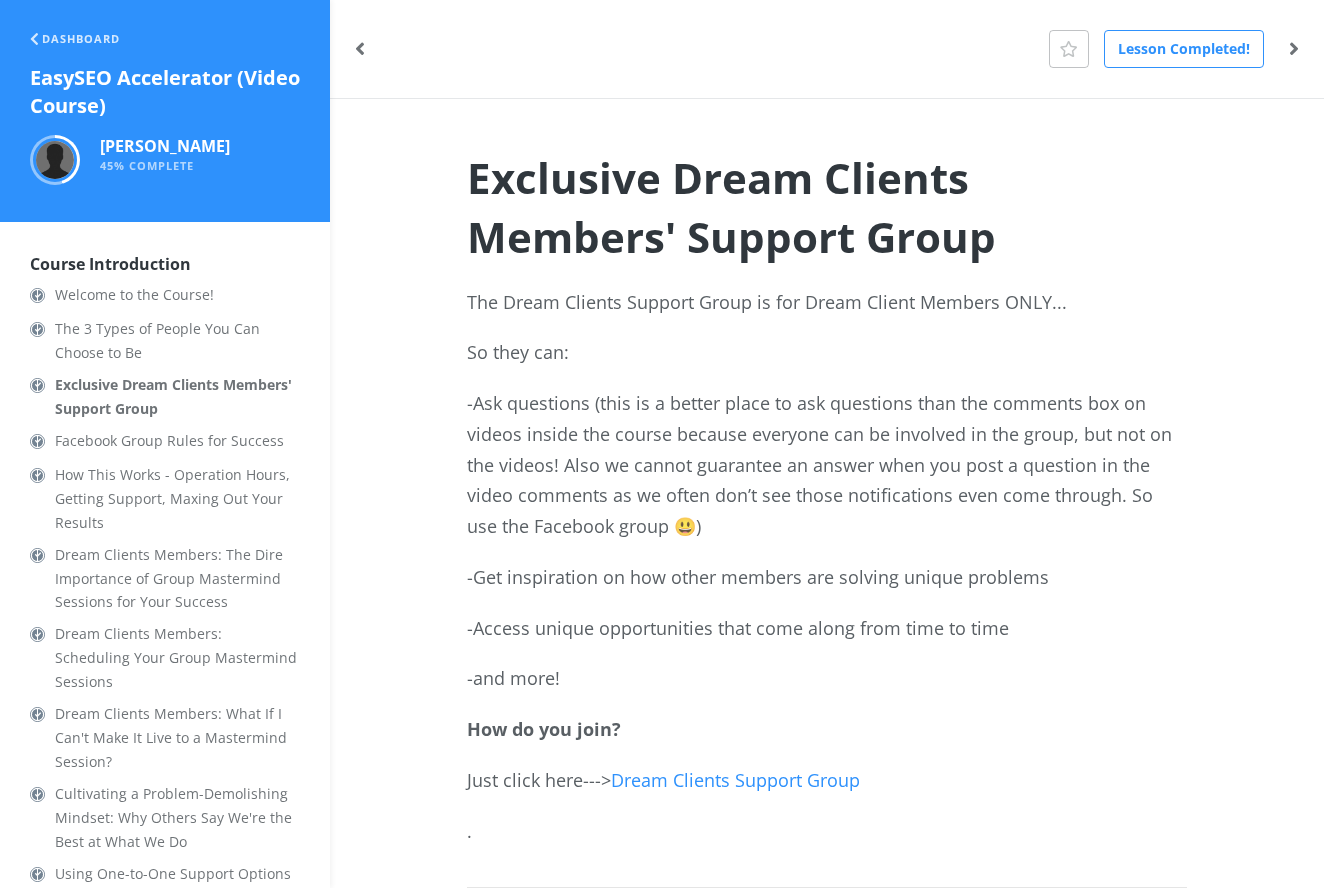 scroll, scrollTop: 0, scrollLeft: 0, axis: both 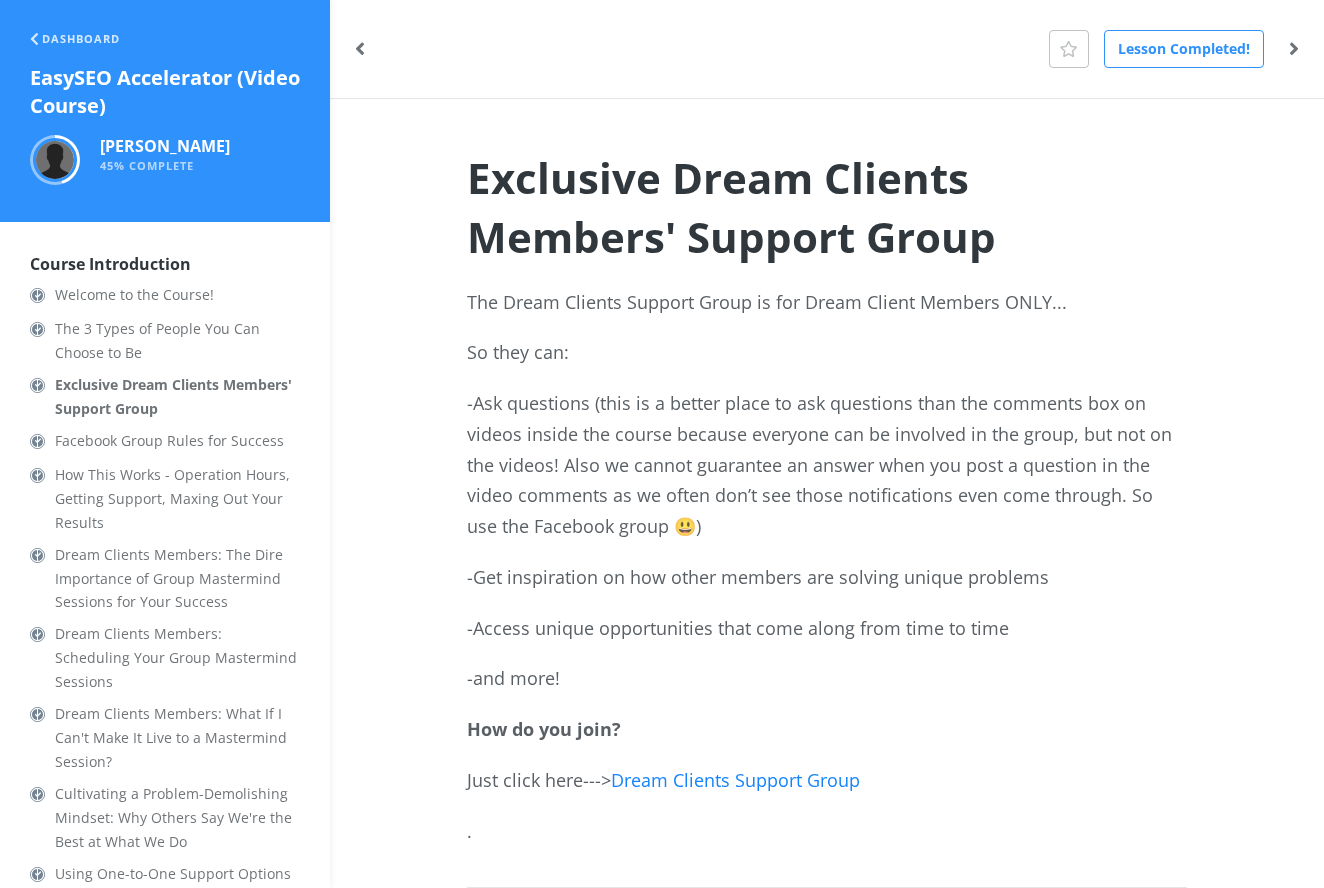 click on "Dream Clients Support Group" at bounding box center (735, 780) 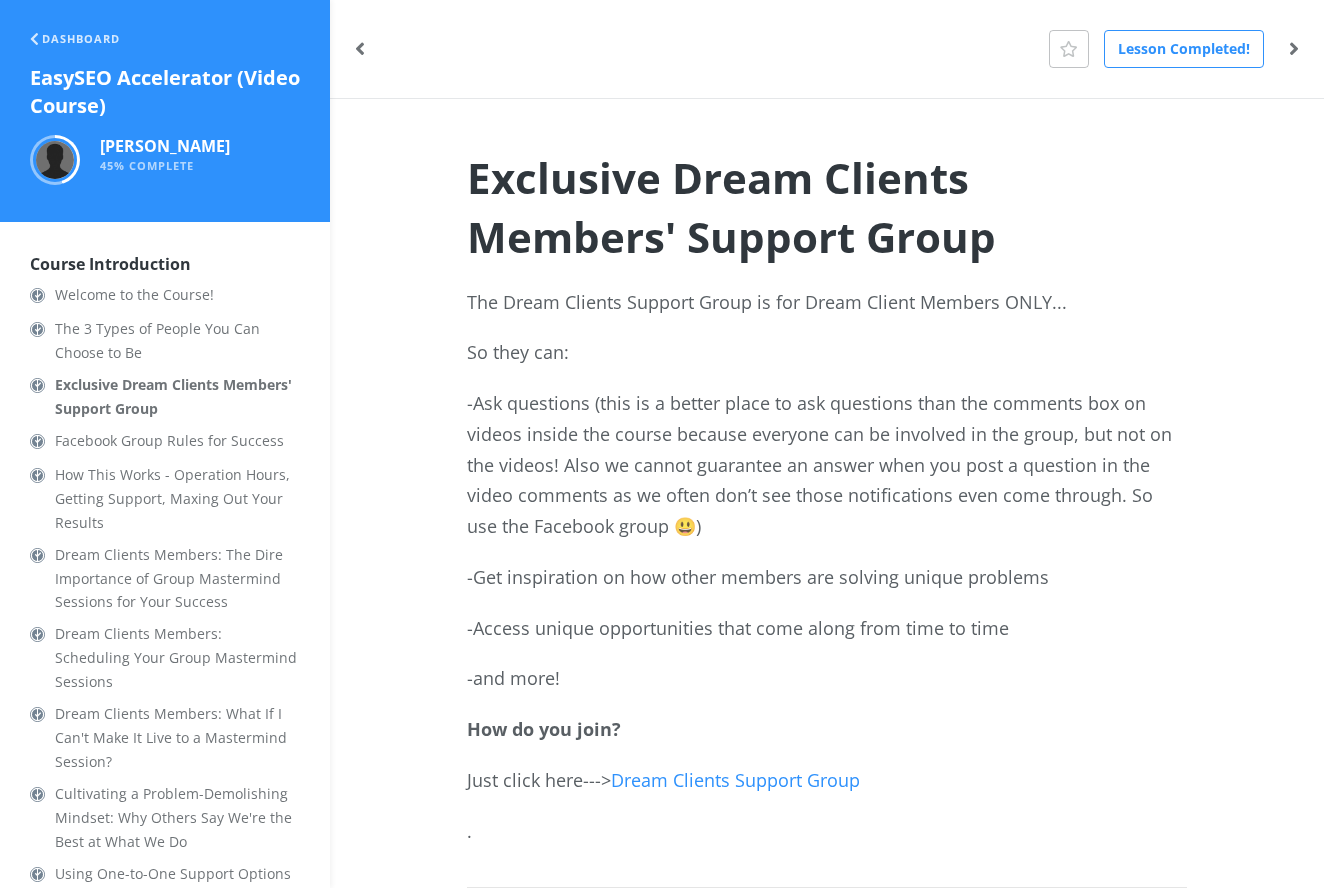 scroll, scrollTop: 0, scrollLeft: 0, axis: both 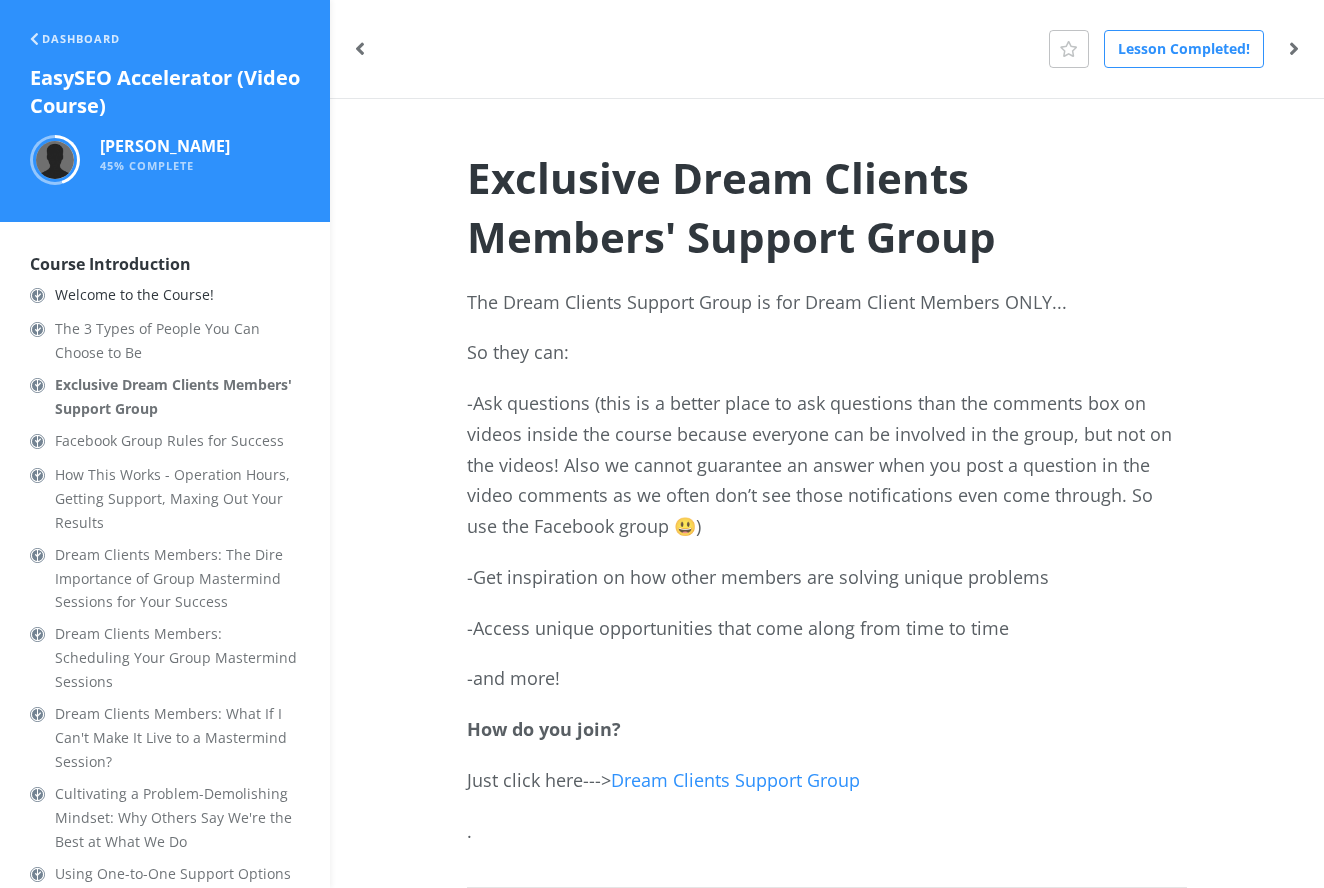 click on "Welcome to the Course!" at bounding box center (177, 295) 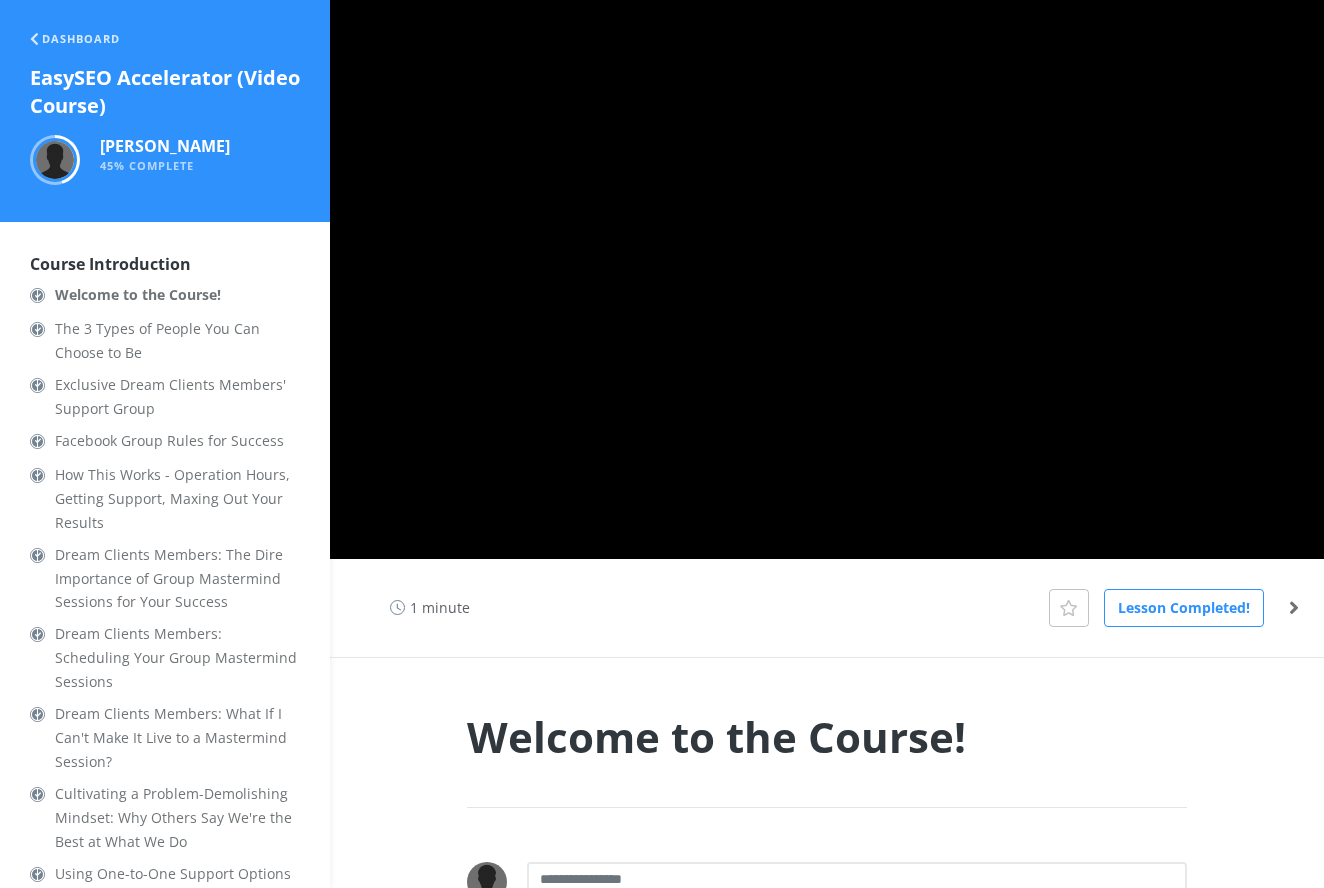 scroll, scrollTop: 0, scrollLeft: 0, axis: both 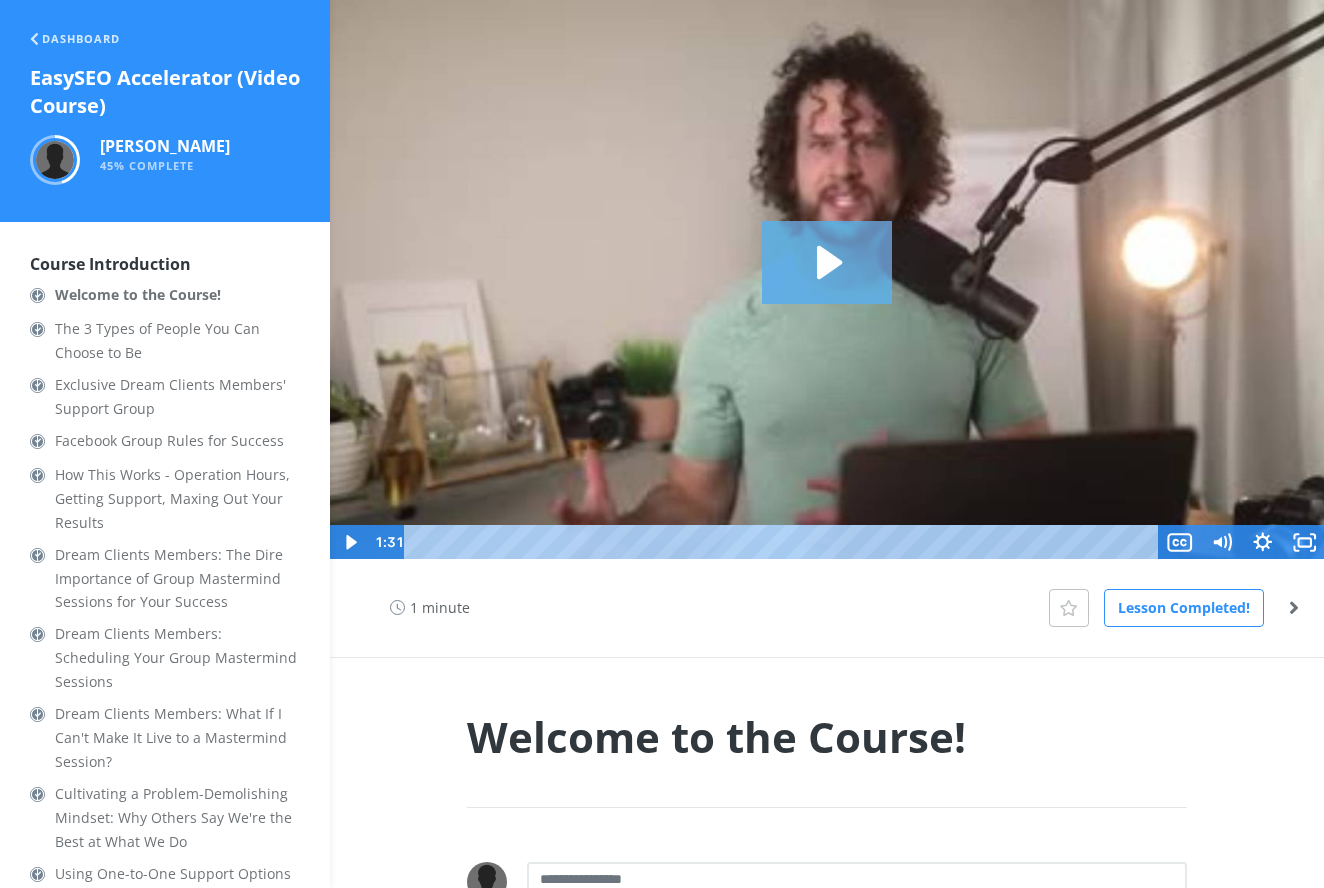 click 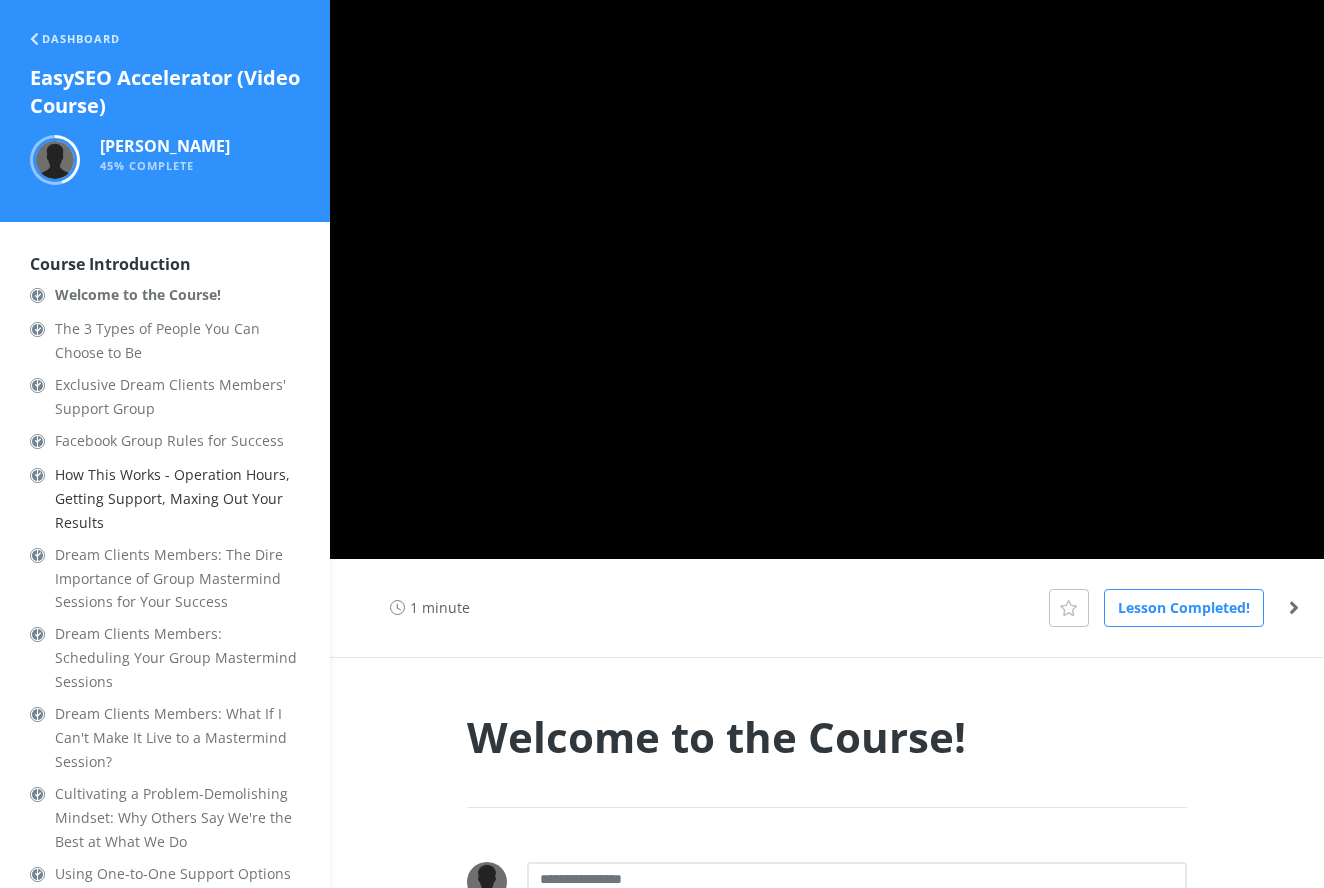 click on "How This Works - Operation Hours, Getting Support, Maxing Out Your Results" at bounding box center (177, 499) 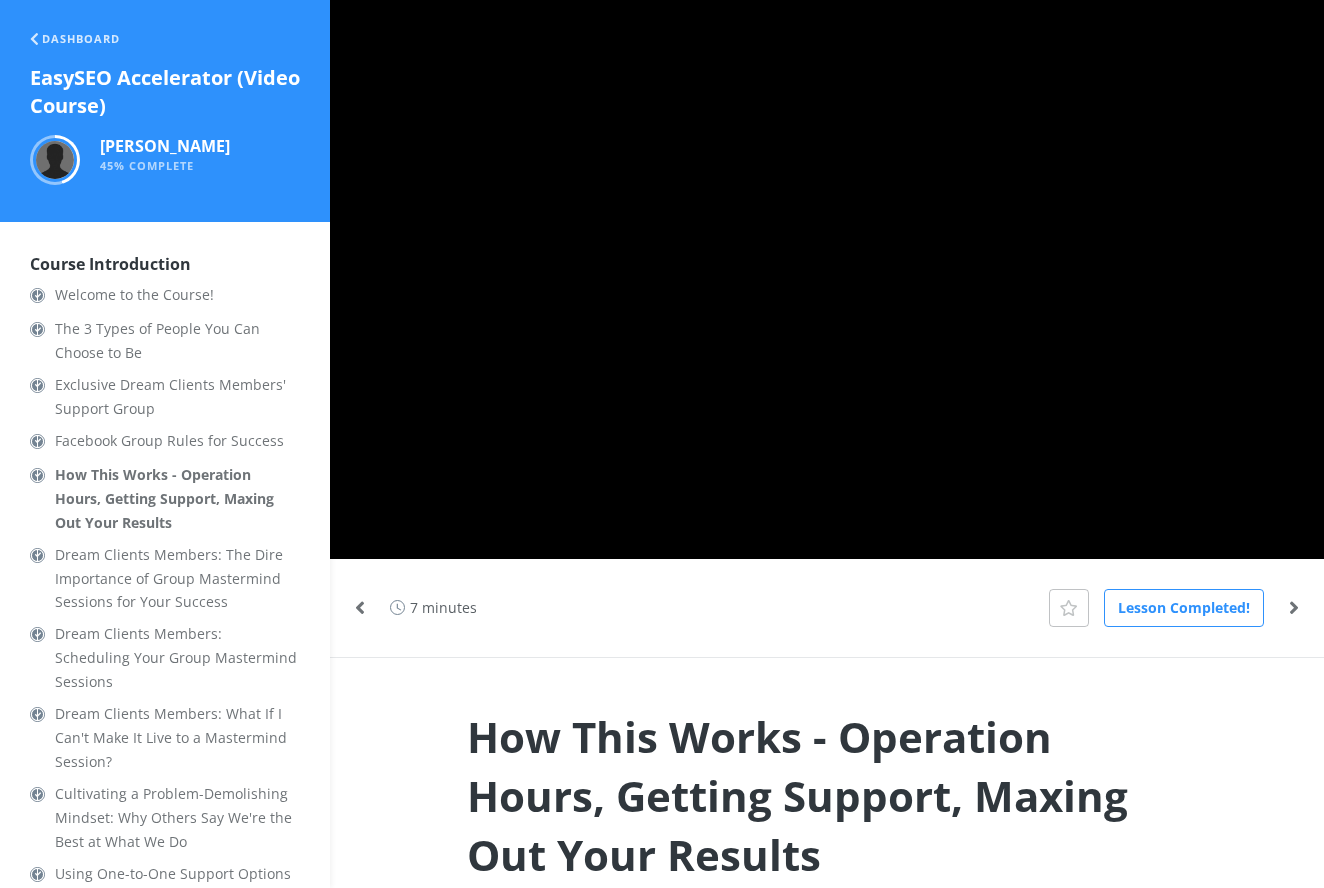 scroll, scrollTop: 0, scrollLeft: 0, axis: both 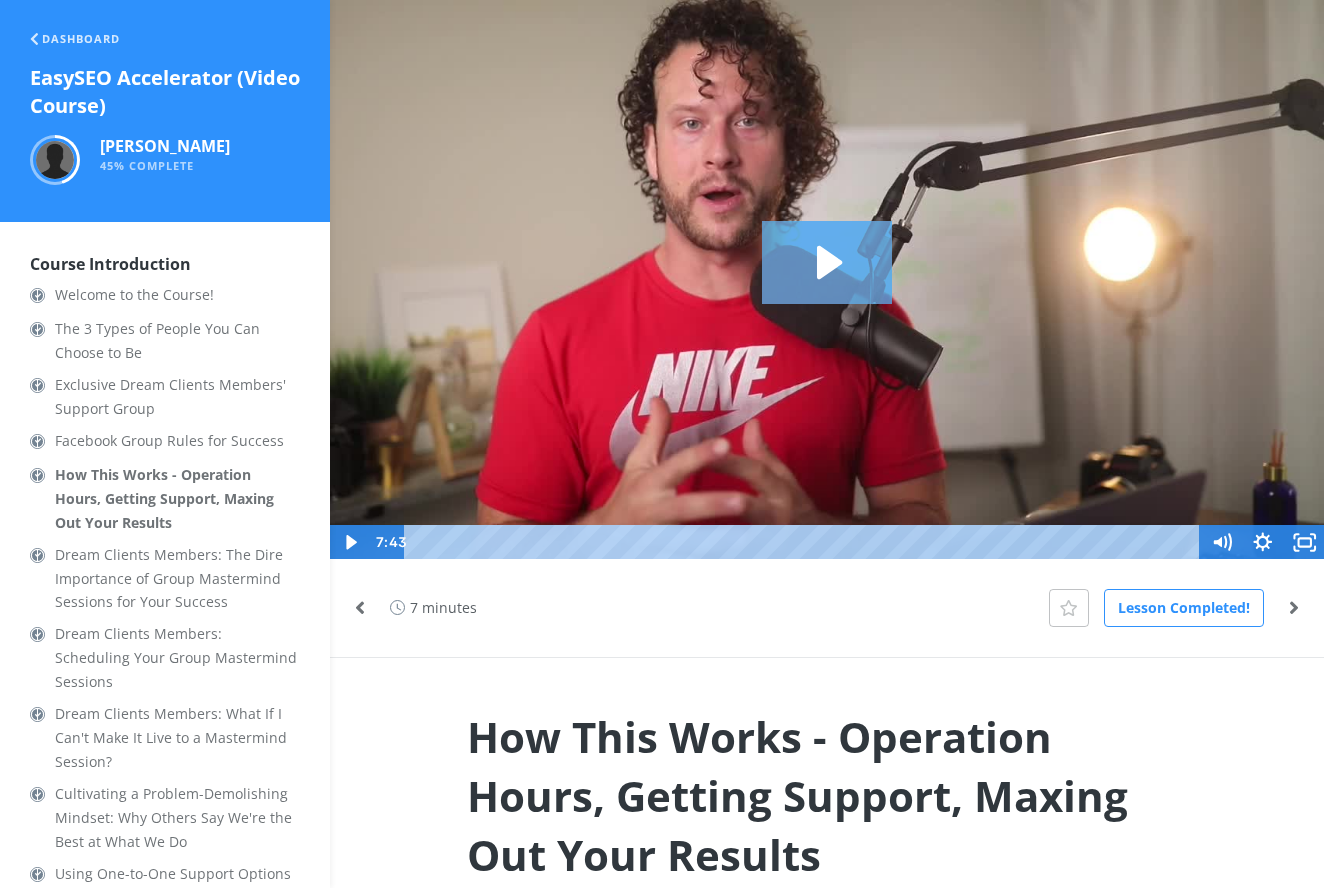 click 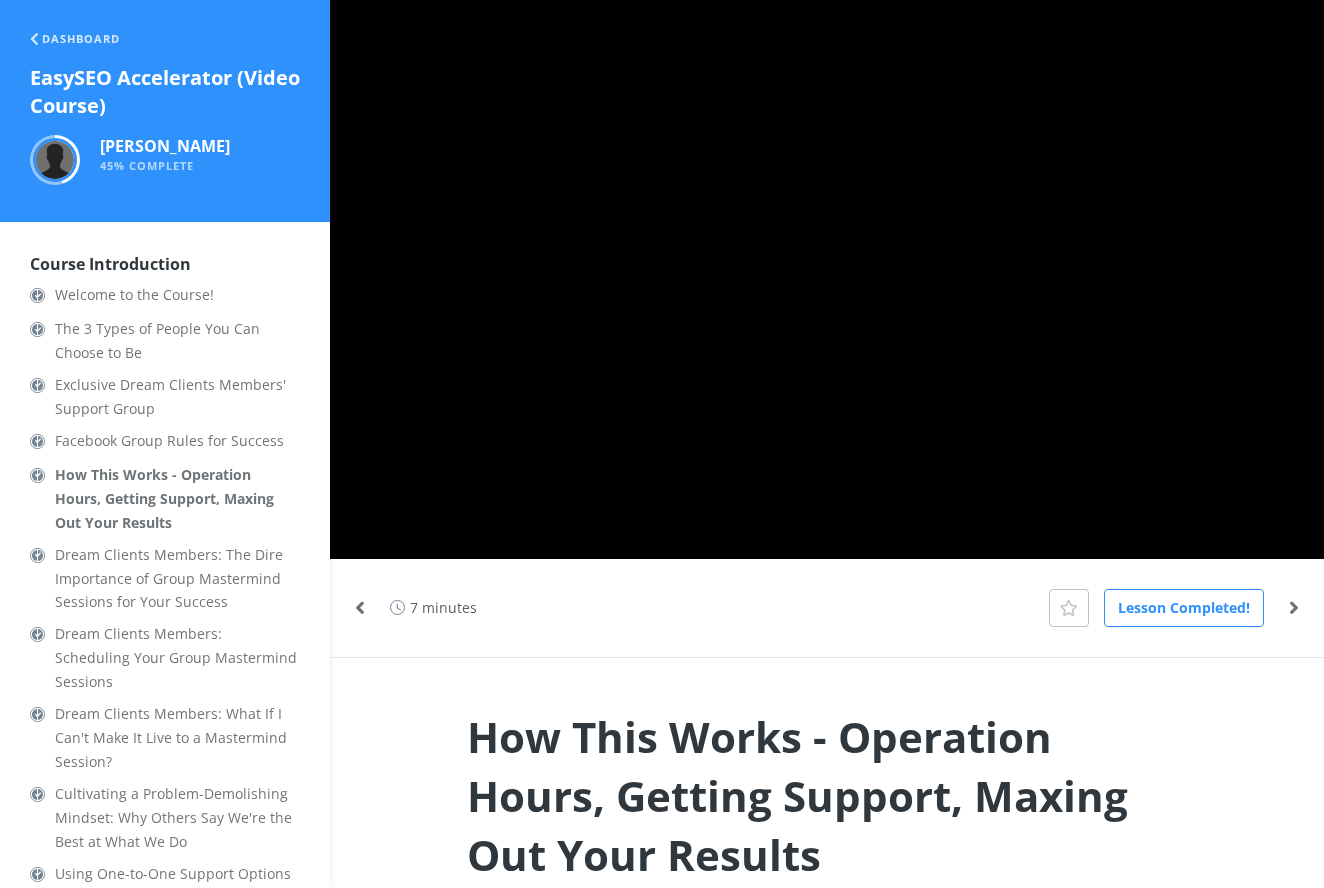 scroll, scrollTop: 0, scrollLeft: 0, axis: both 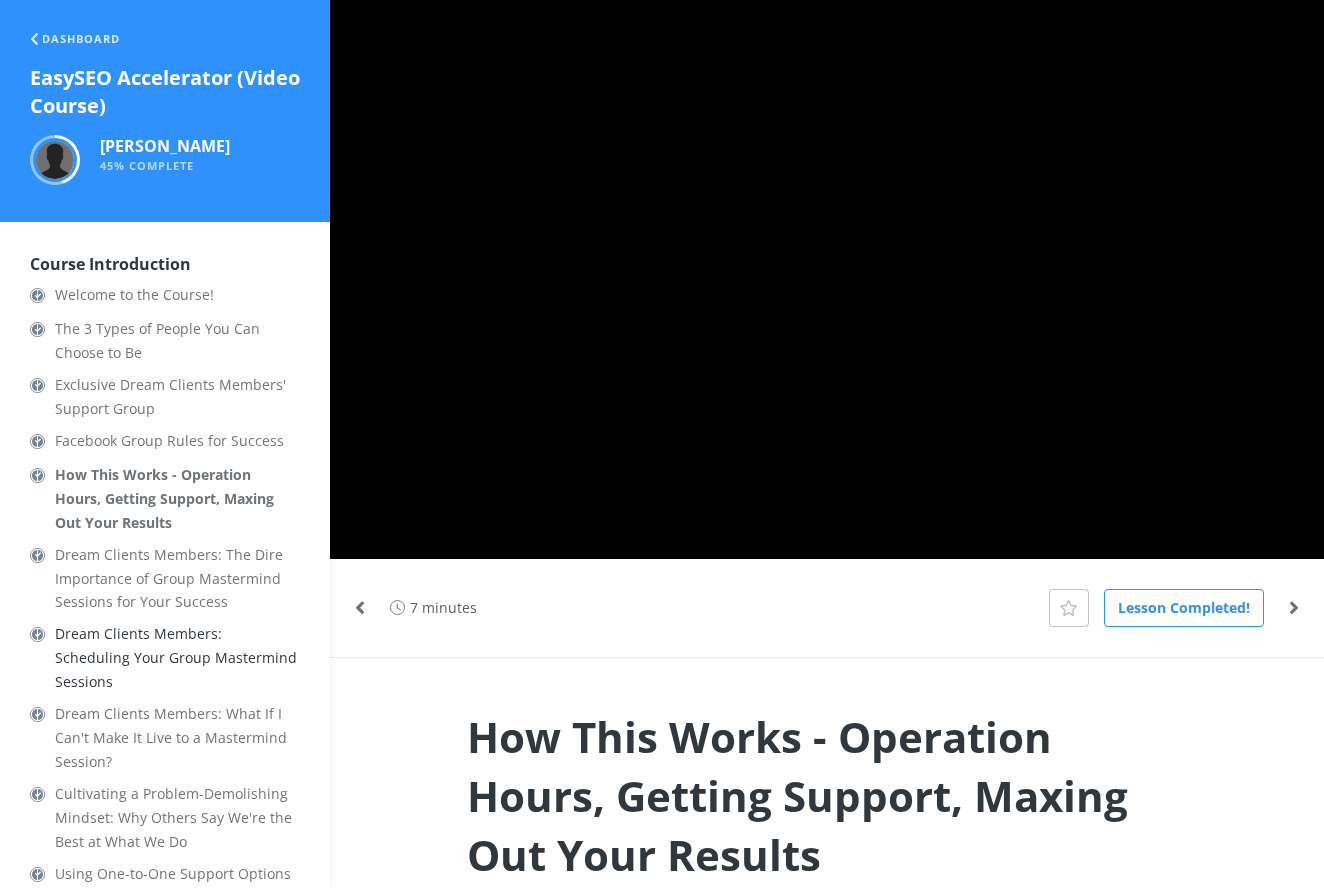 click on "Dream Clients Members: Scheduling Your Group Mastermind Sessions" at bounding box center (177, 658) 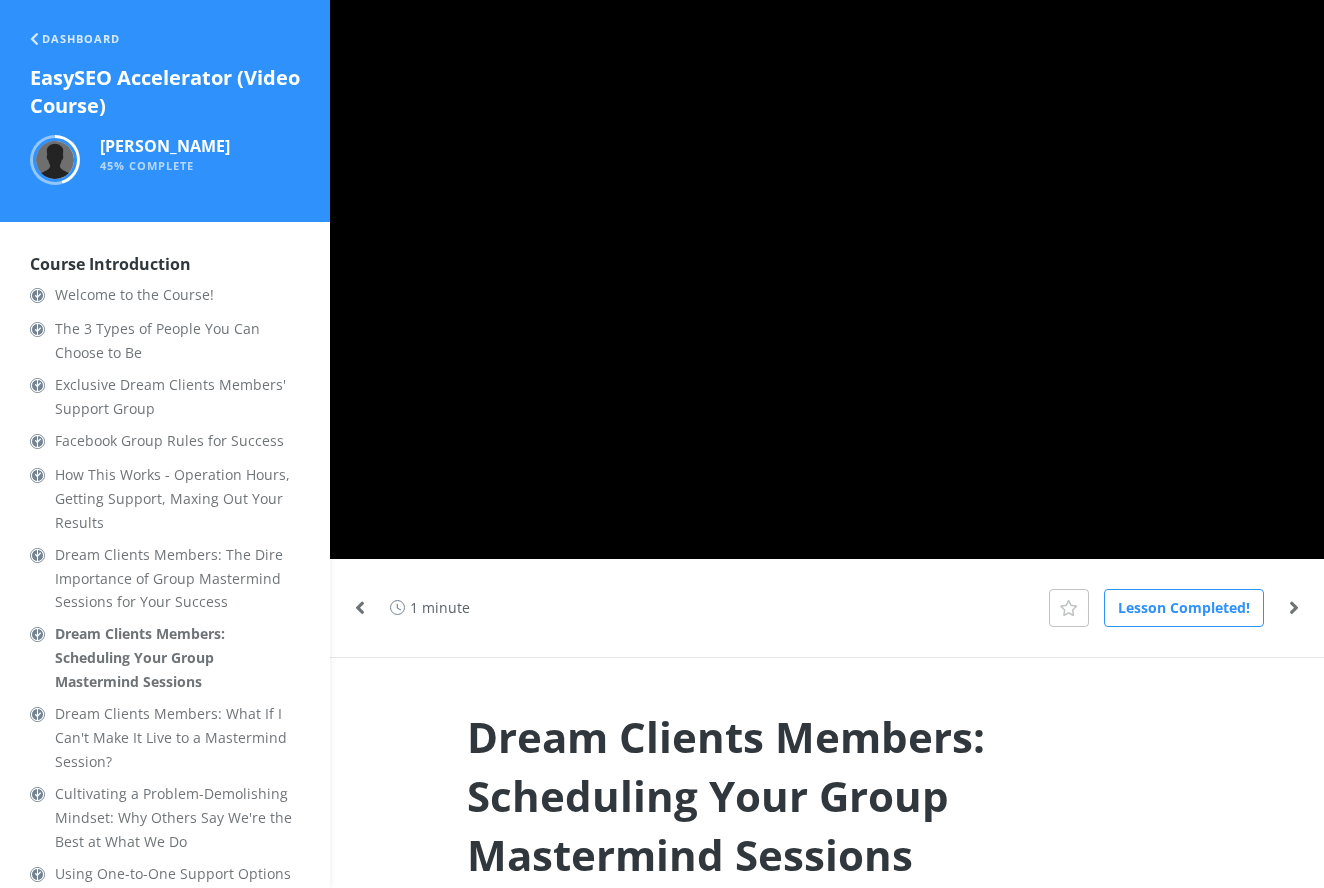 scroll, scrollTop: 0, scrollLeft: 0, axis: both 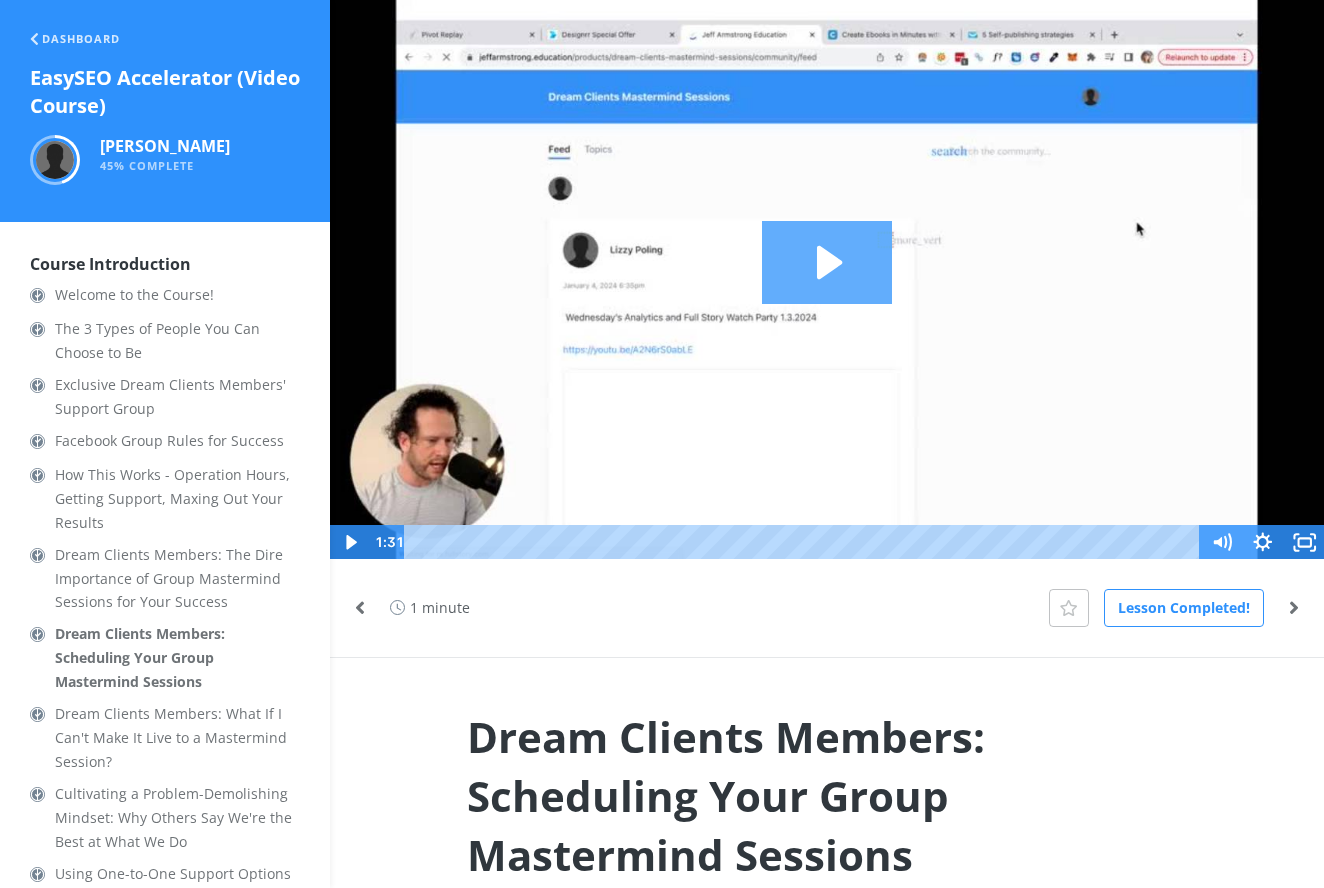 click 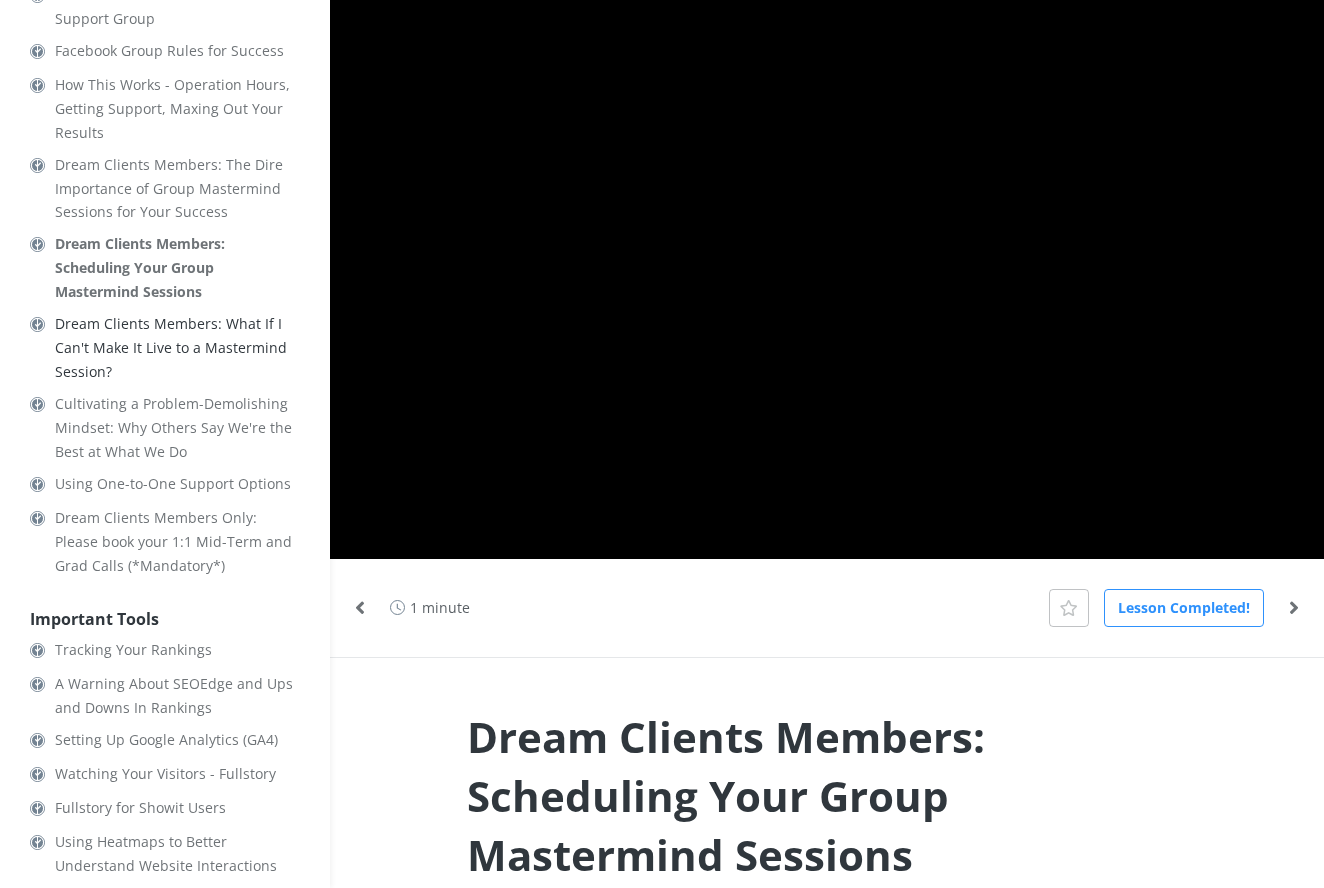 scroll, scrollTop: 391, scrollLeft: 0, axis: vertical 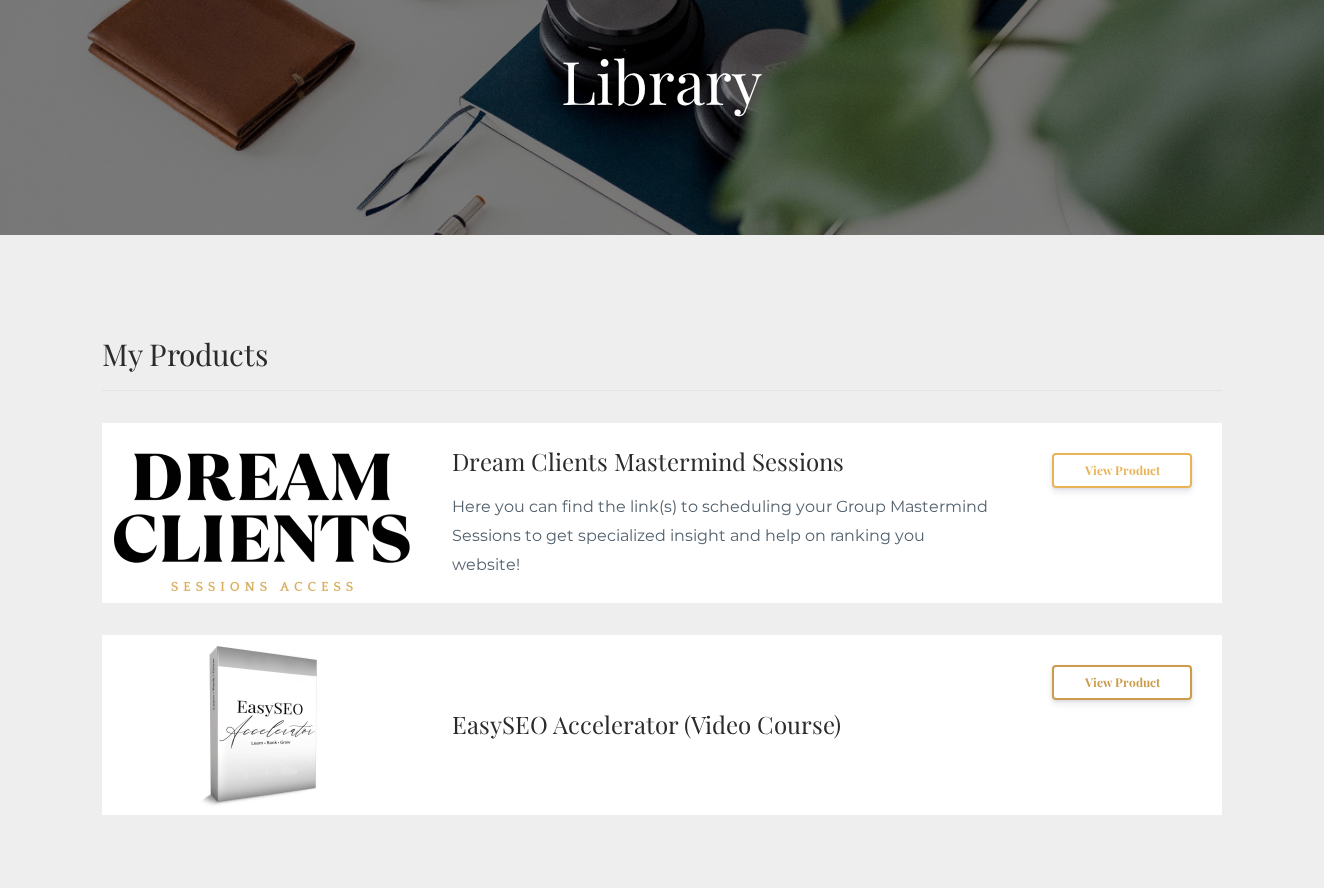 click on "View Product" at bounding box center (1122, 470) 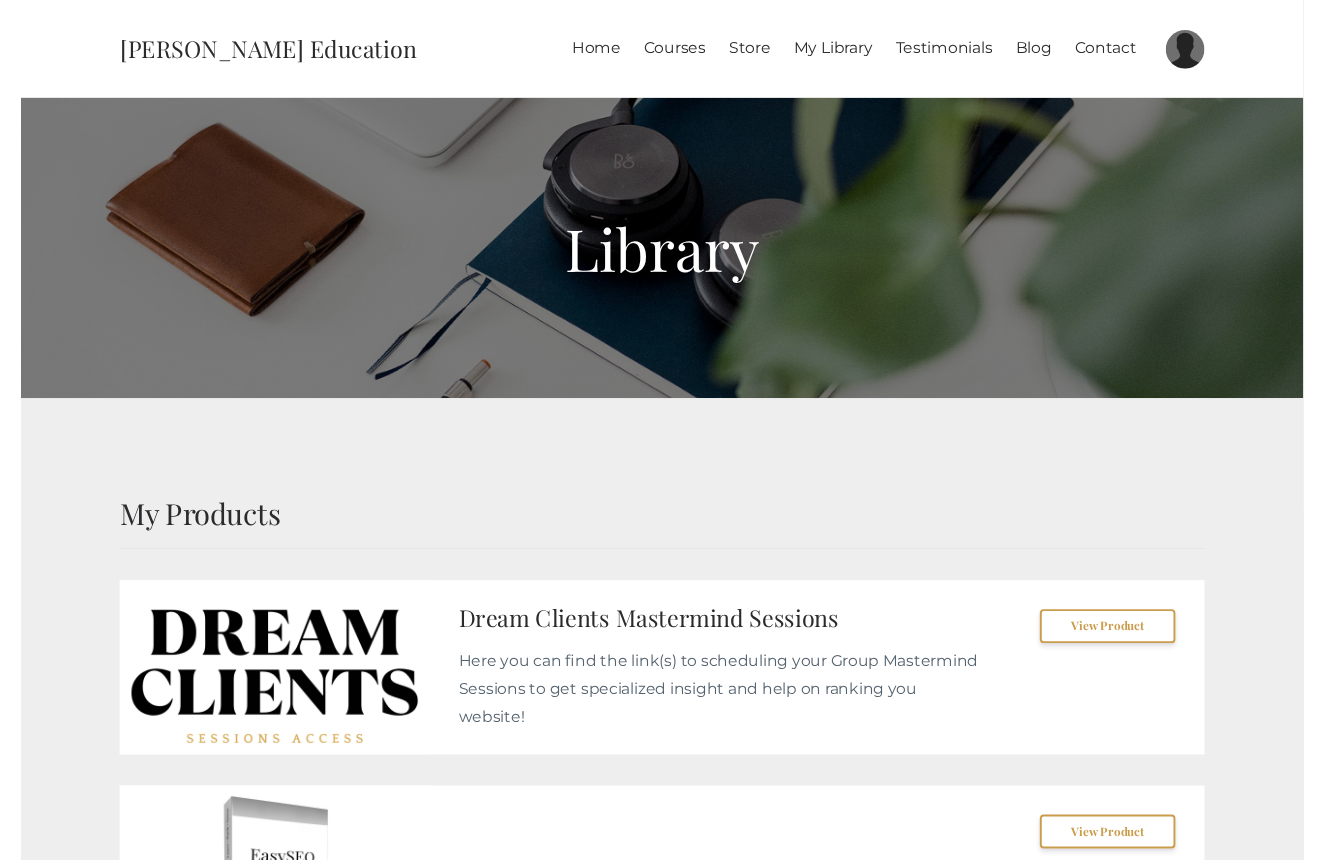 scroll, scrollTop: 176, scrollLeft: 0, axis: vertical 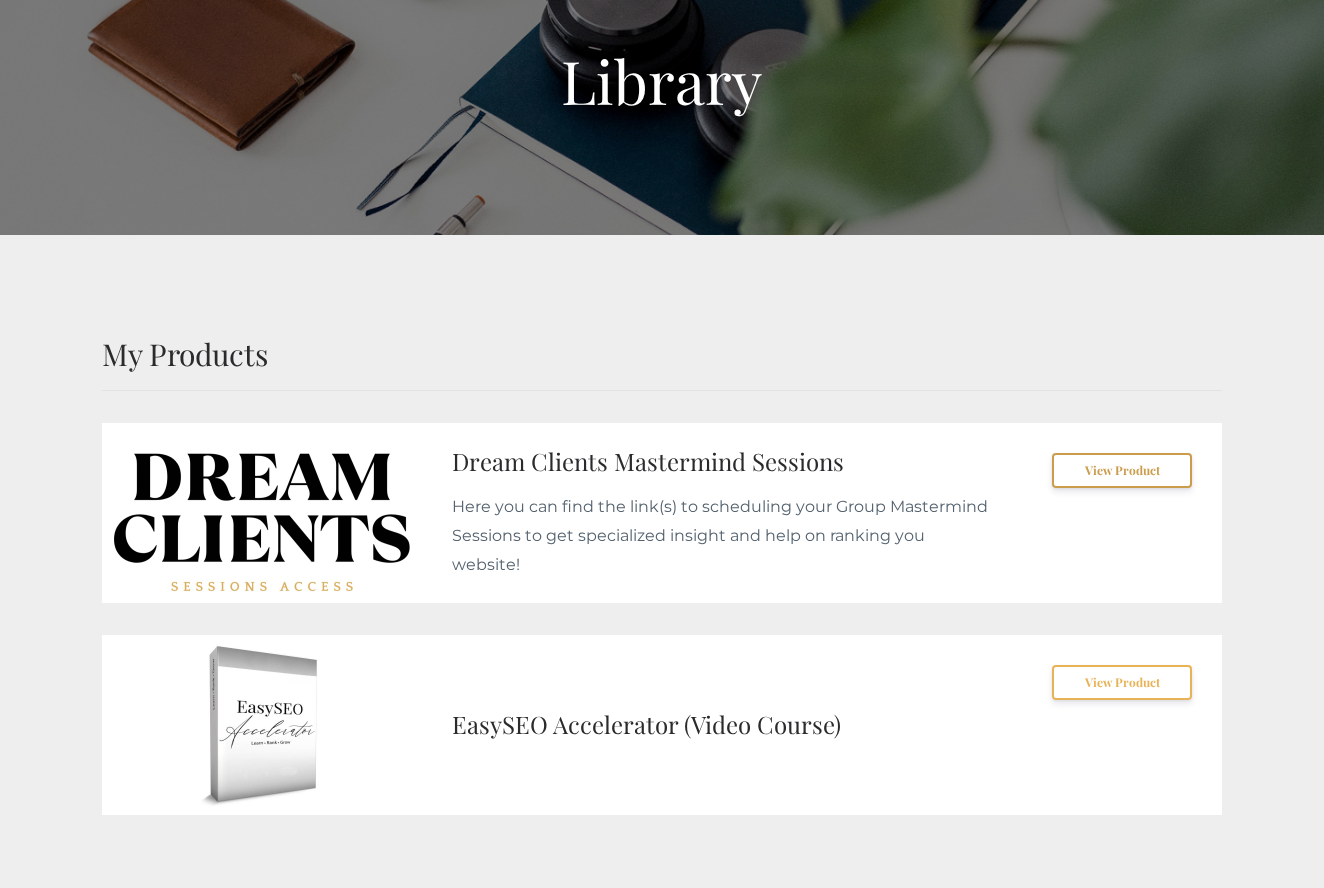 click on "View Product" at bounding box center (1122, 682) 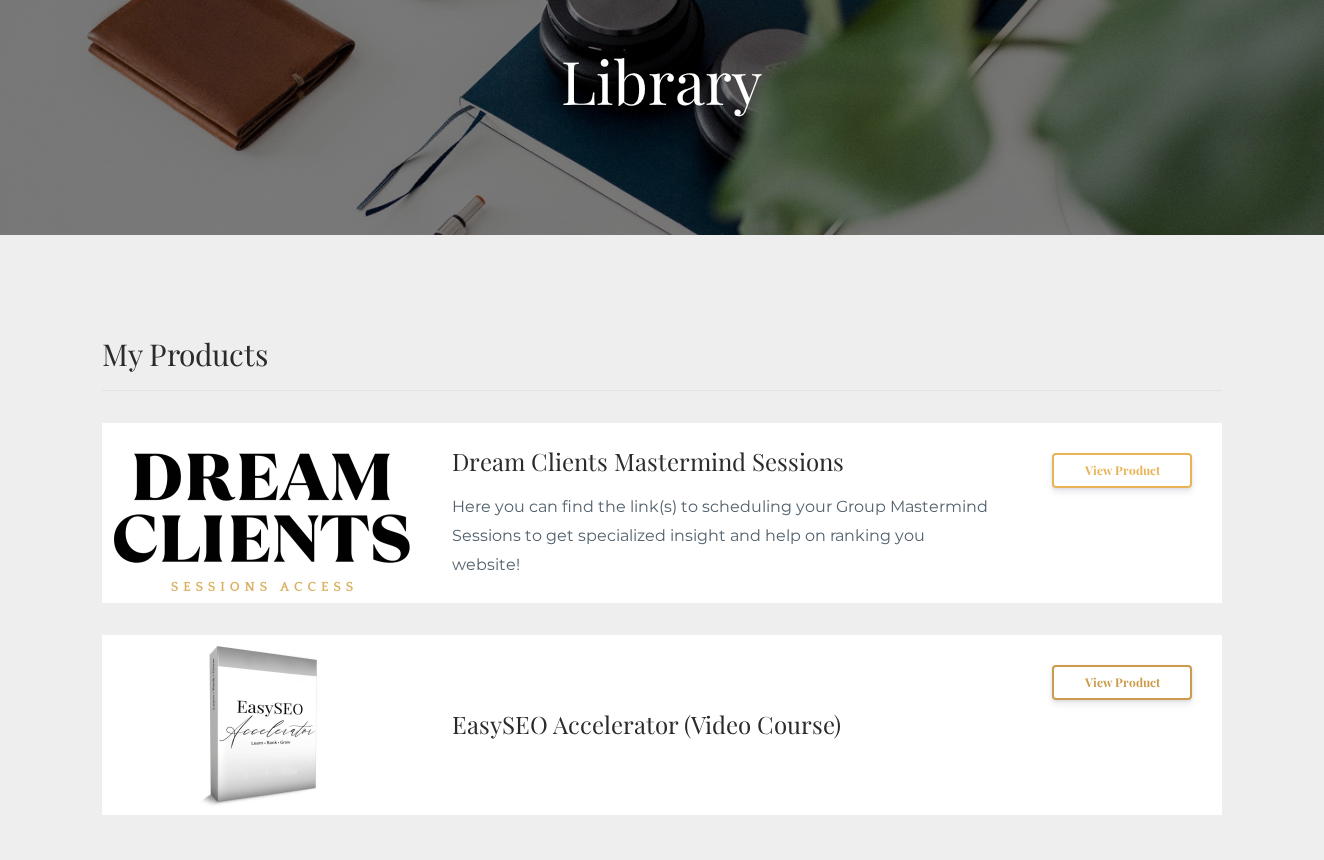 click on "View Product" at bounding box center [1122, 470] 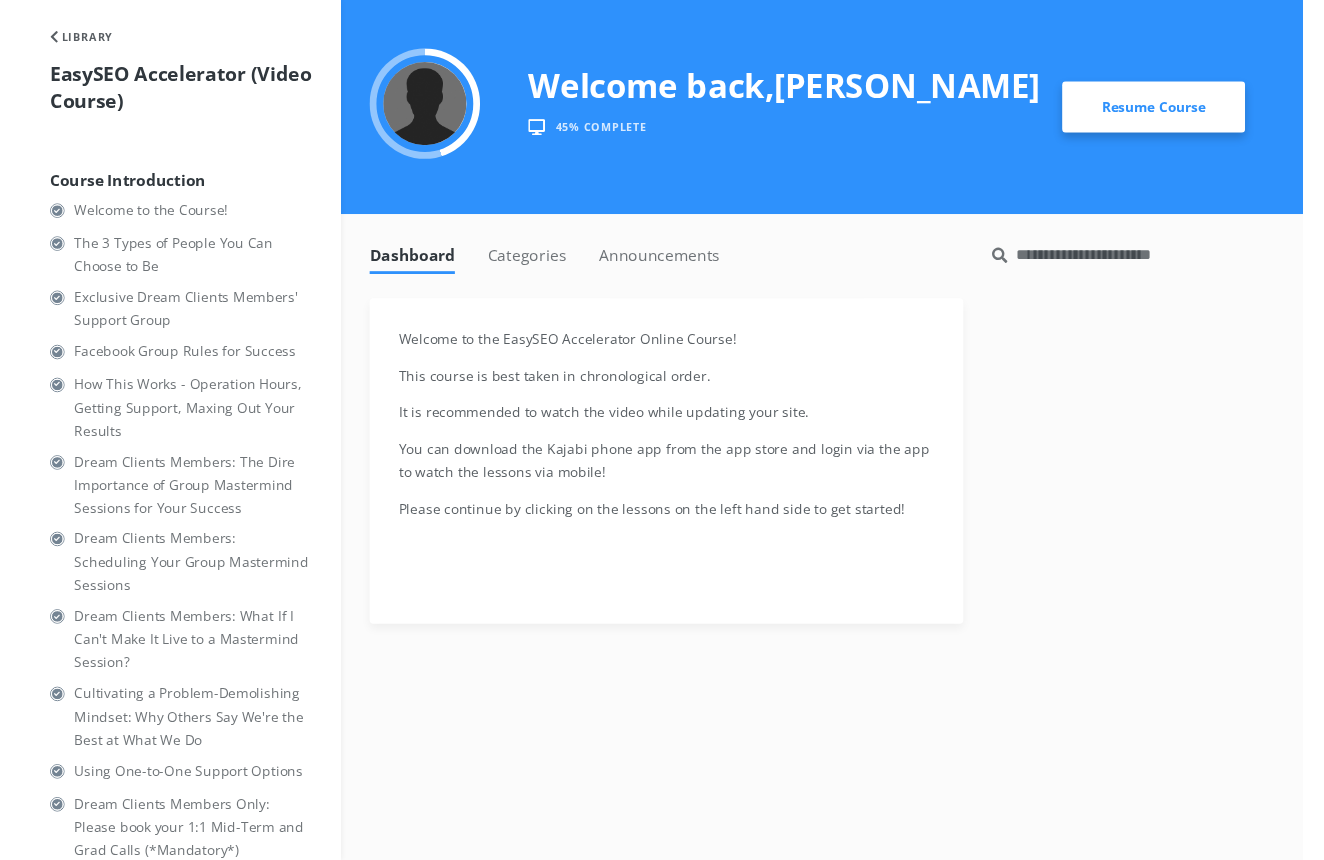 scroll, scrollTop: 0, scrollLeft: 0, axis: both 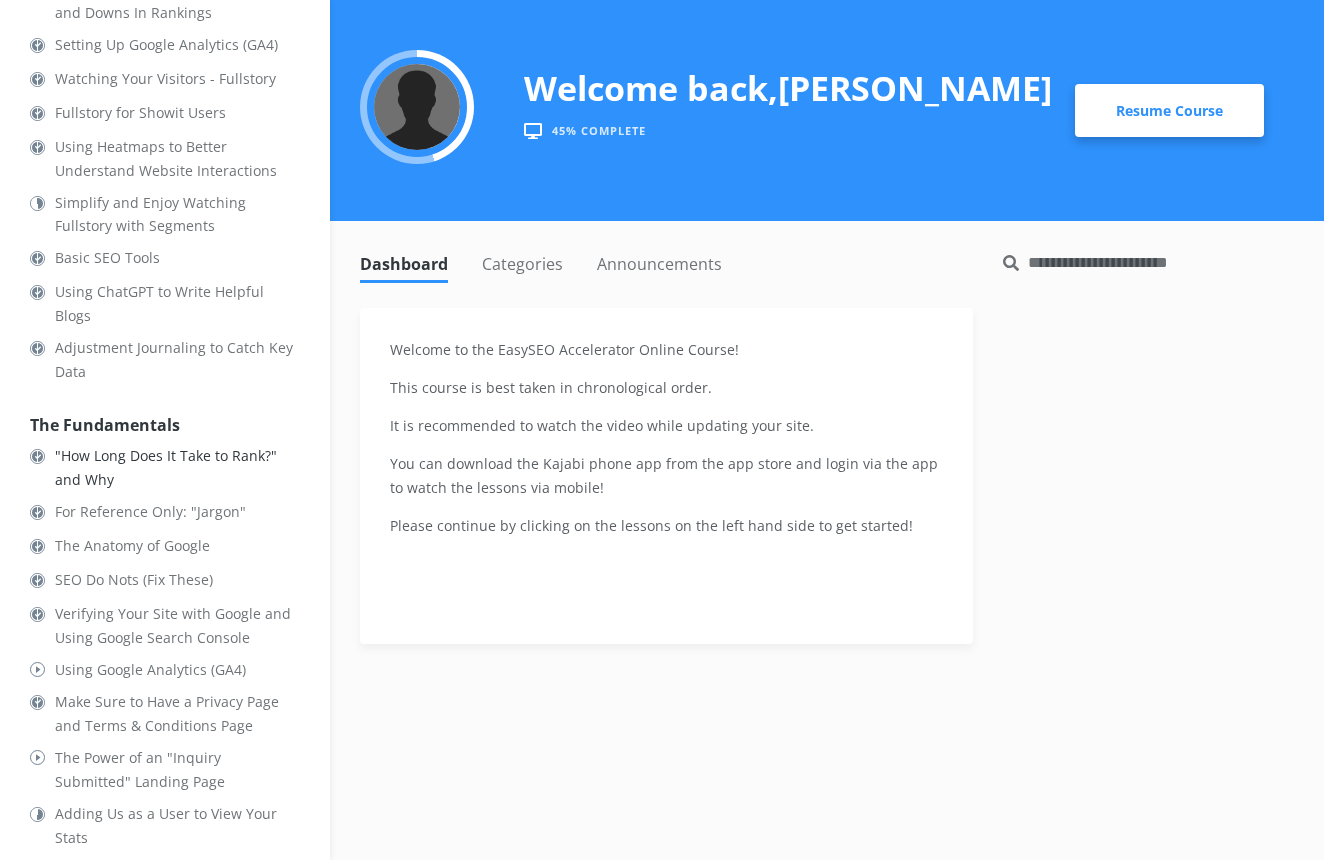 click on ""How Long Does It Take to Rank?" and Why" at bounding box center [177, 468] 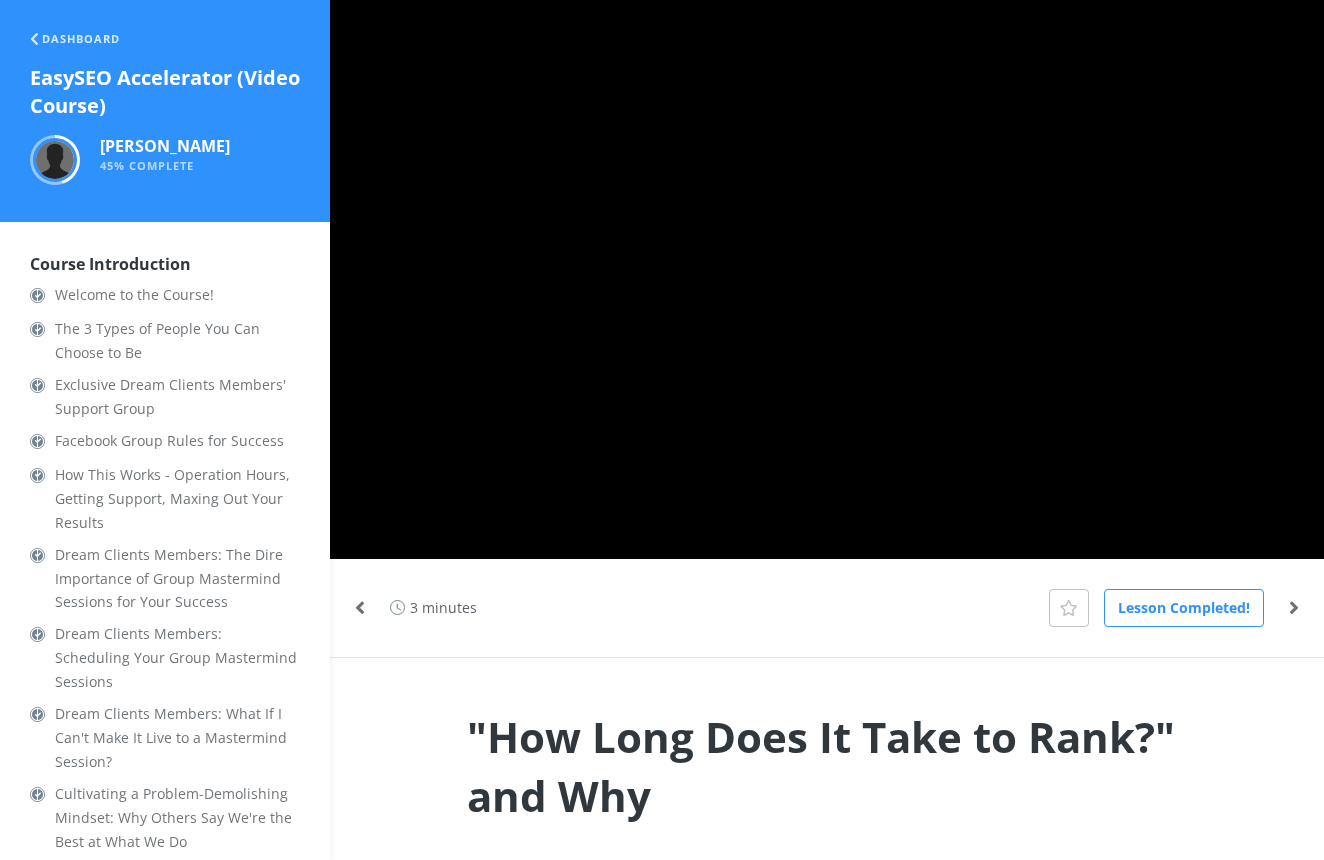 scroll, scrollTop: 0, scrollLeft: 0, axis: both 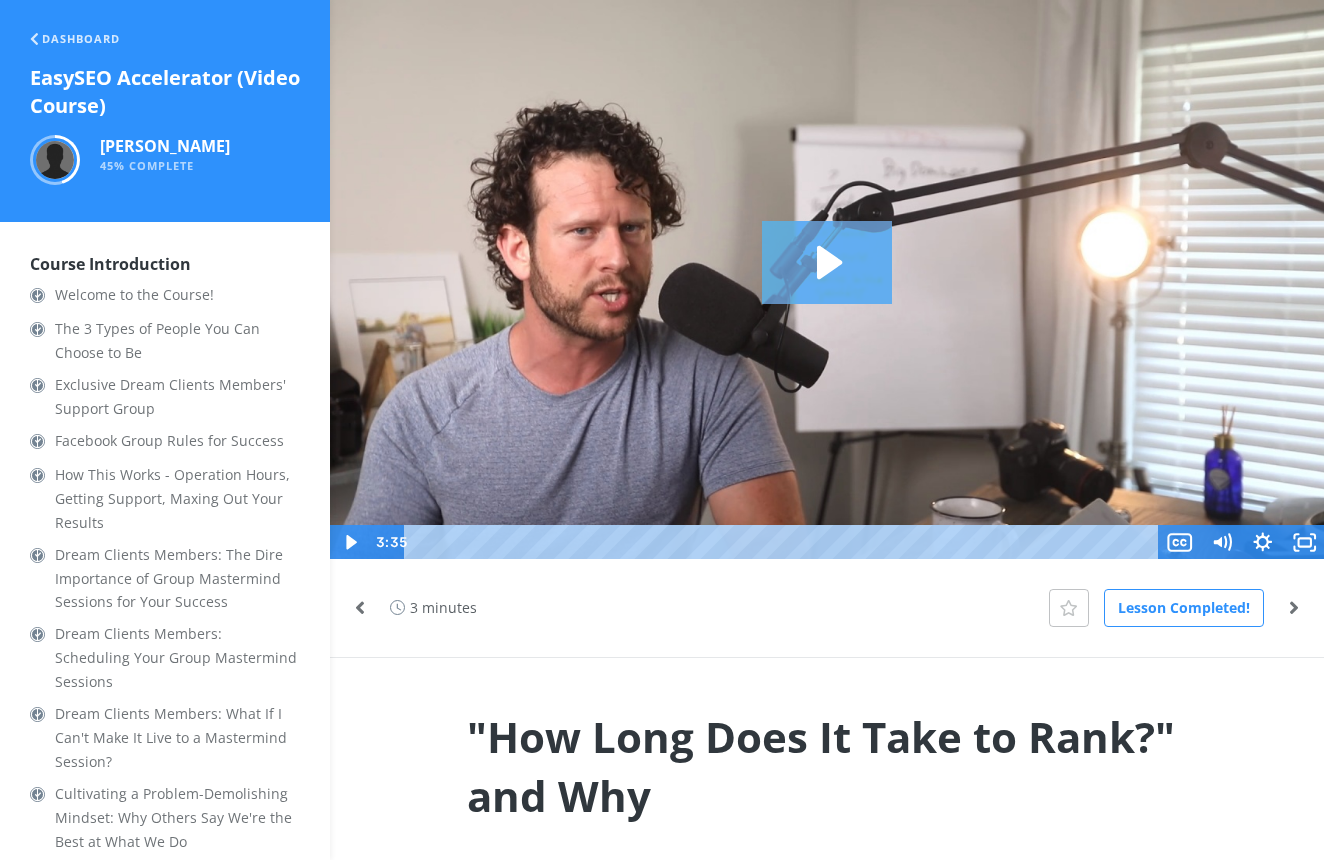 click 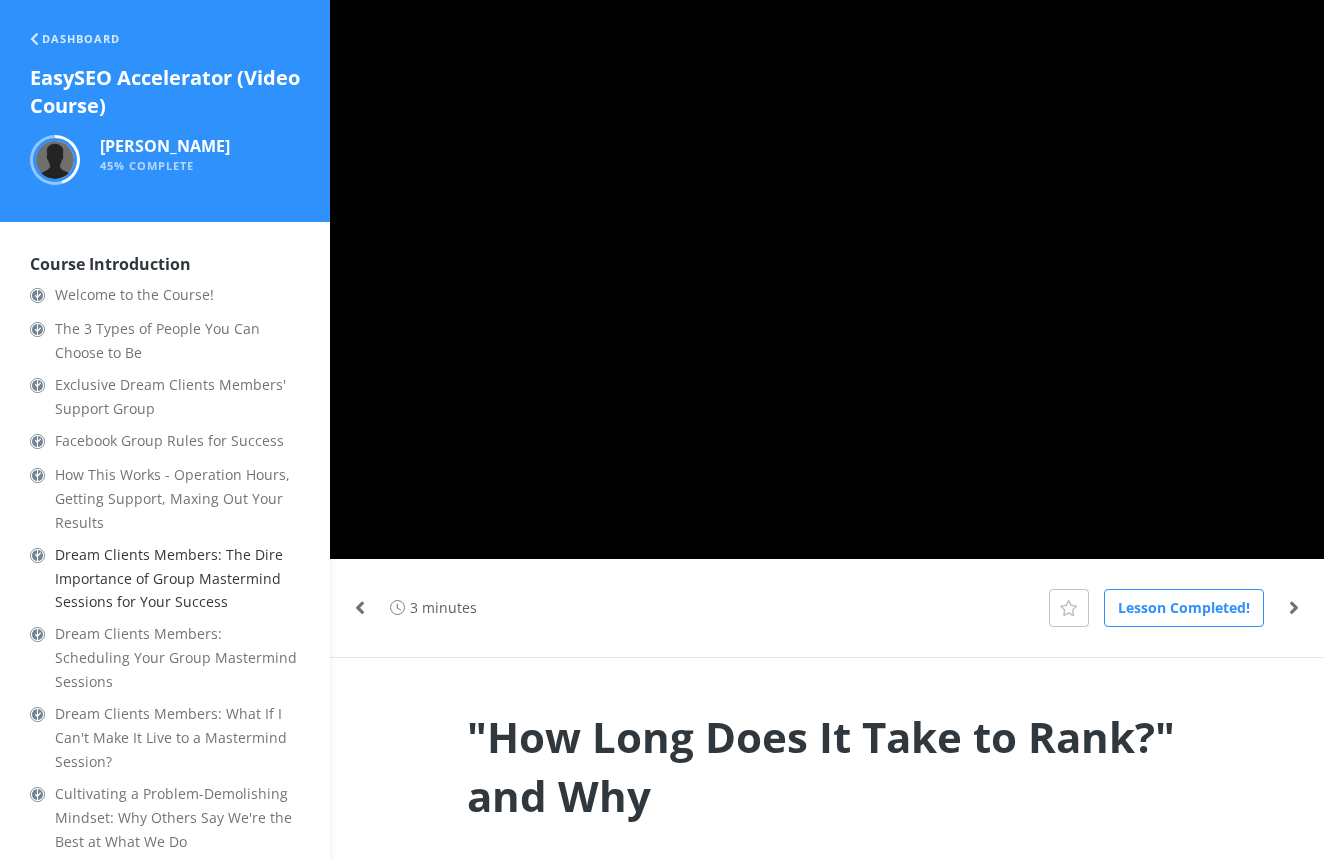 scroll, scrollTop: 0, scrollLeft: 0, axis: both 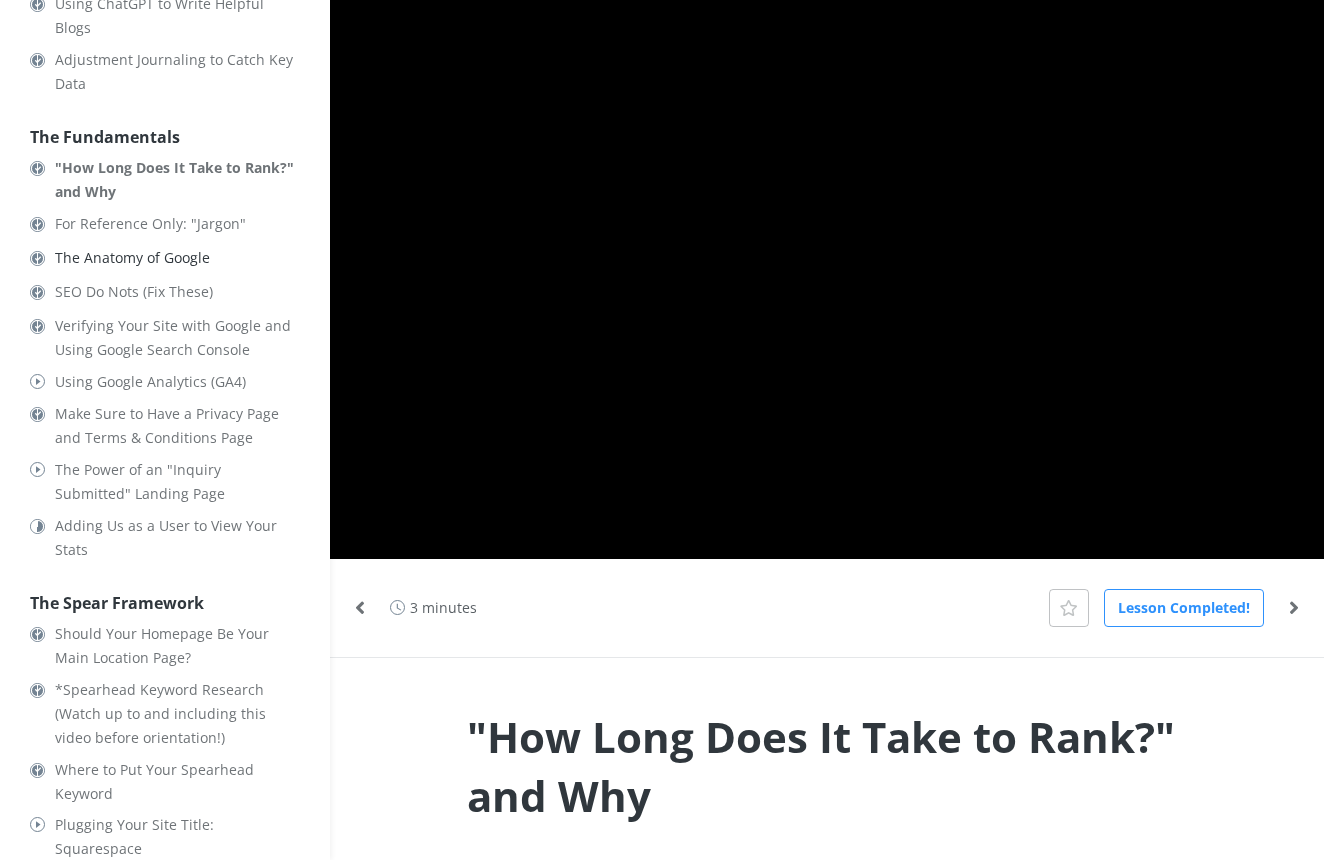 click on "The Anatomy of Google" at bounding box center (177, 258) 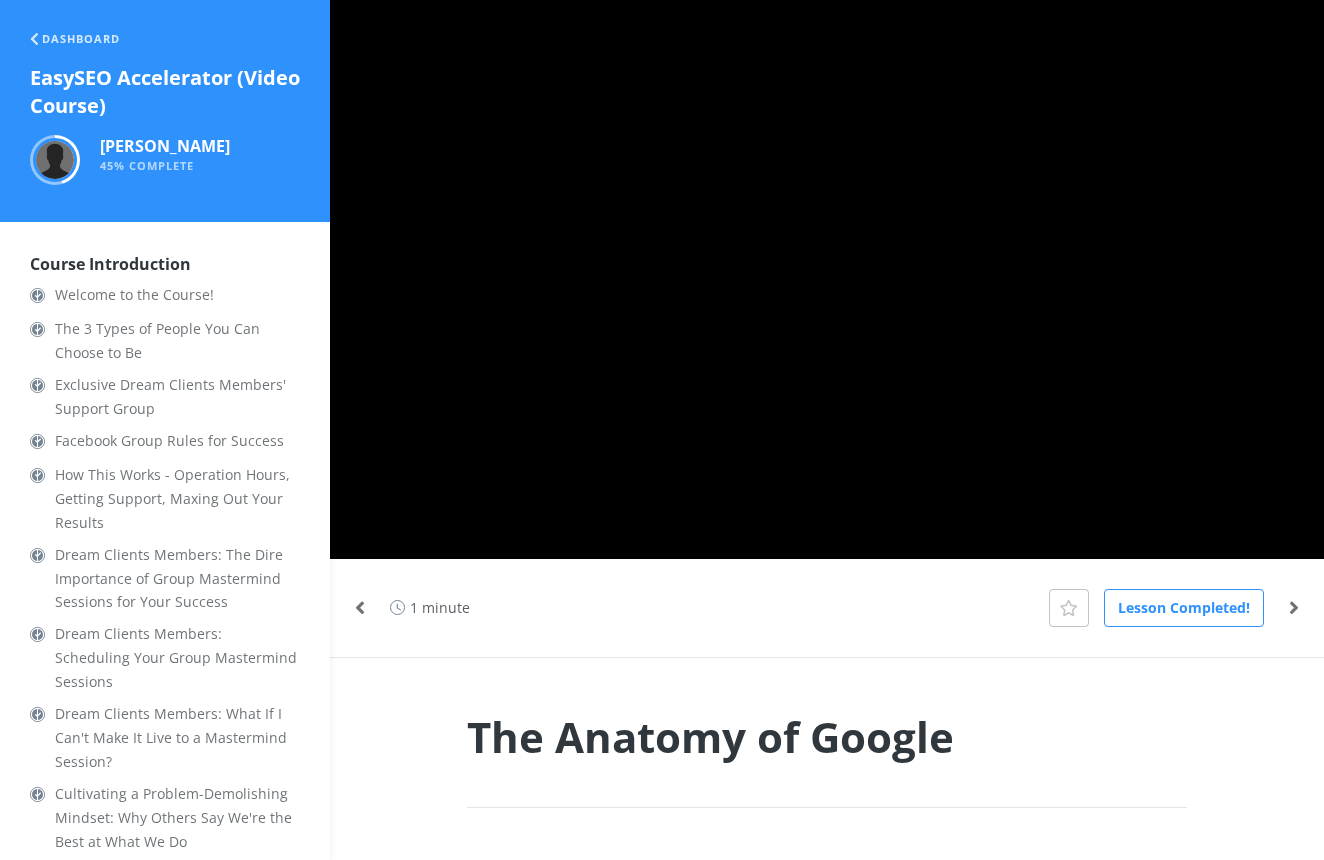 scroll, scrollTop: 0, scrollLeft: 0, axis: both 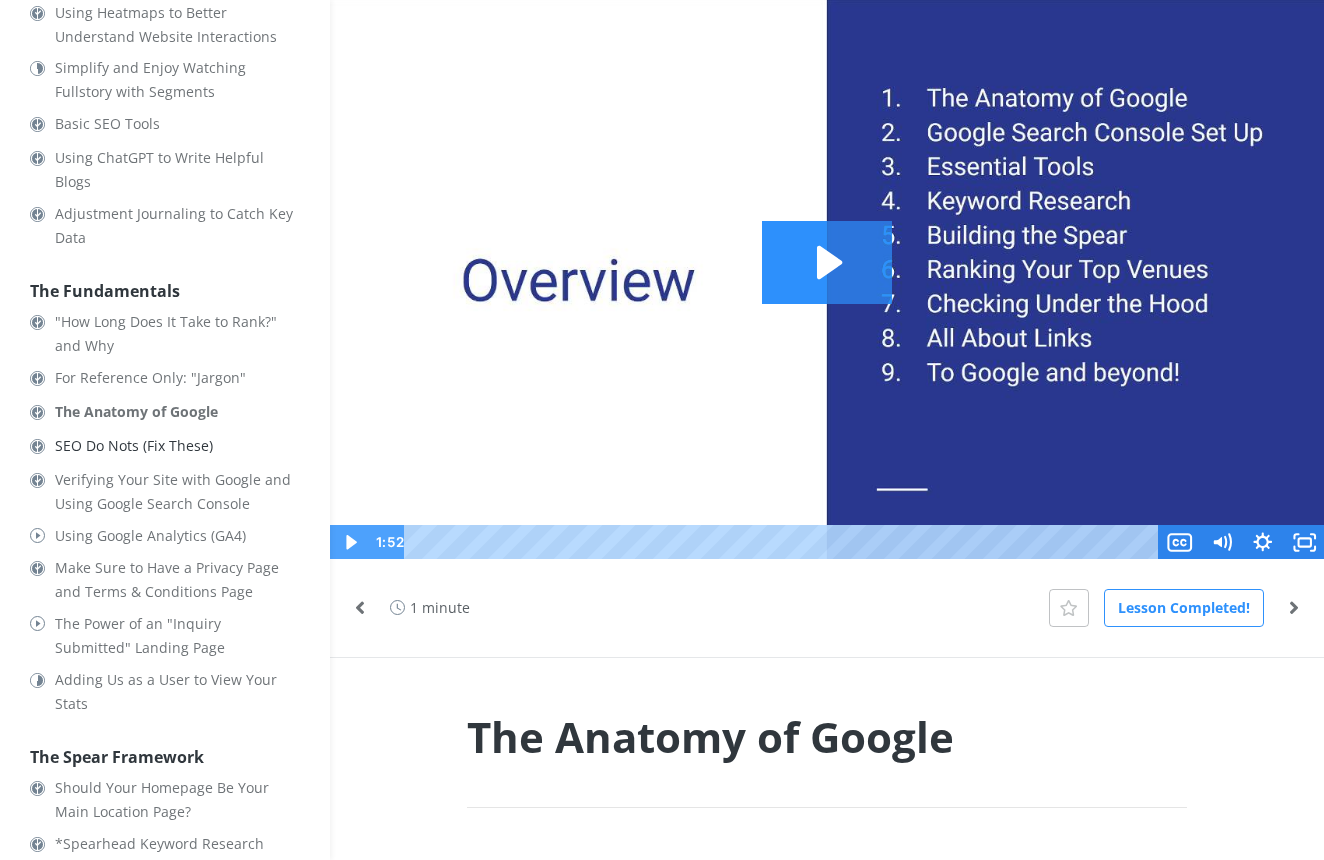 click on "SEO Do Nots (Fix These)" at bounding box center [177, 446] 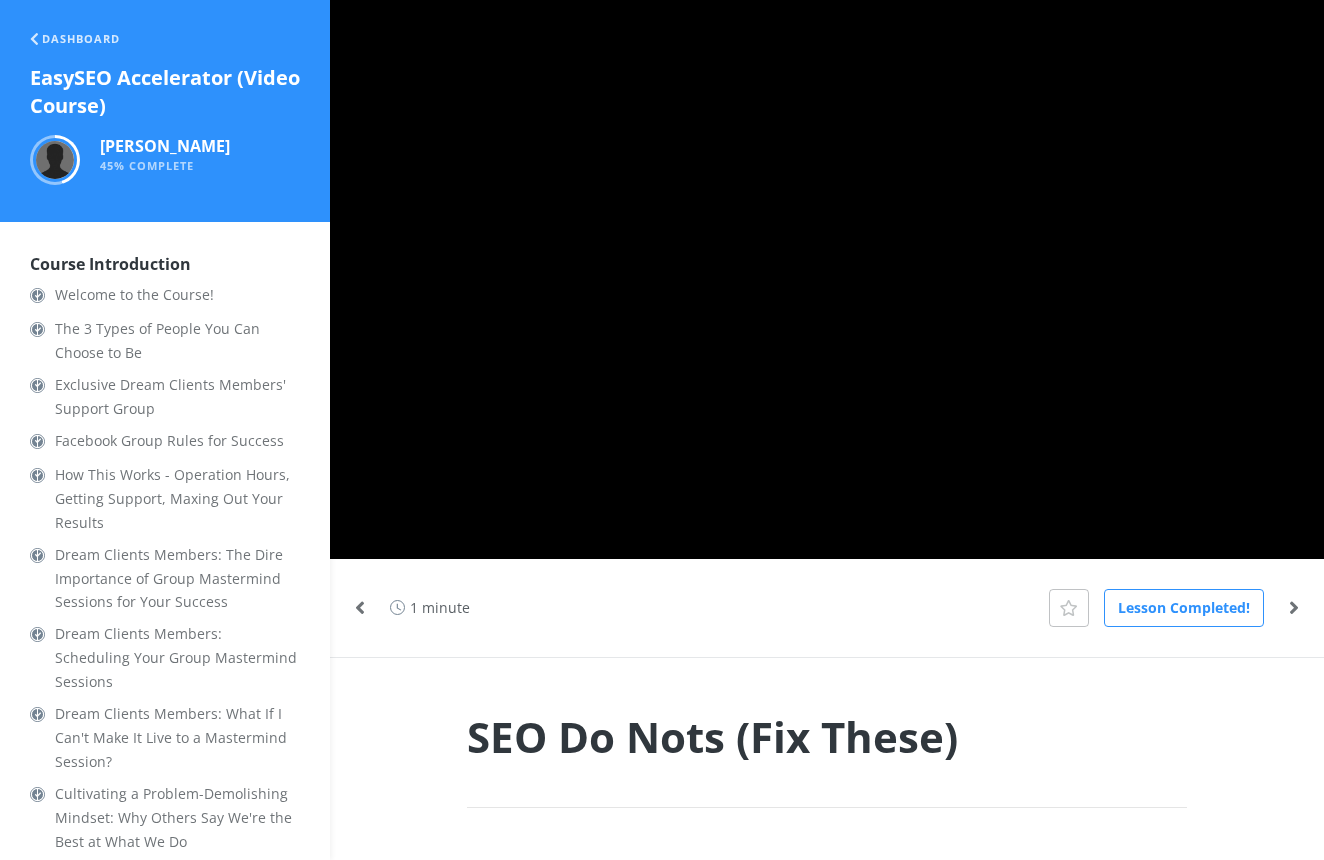 scroll, scrollTop: 0, scrollLeft: 0, axis: both 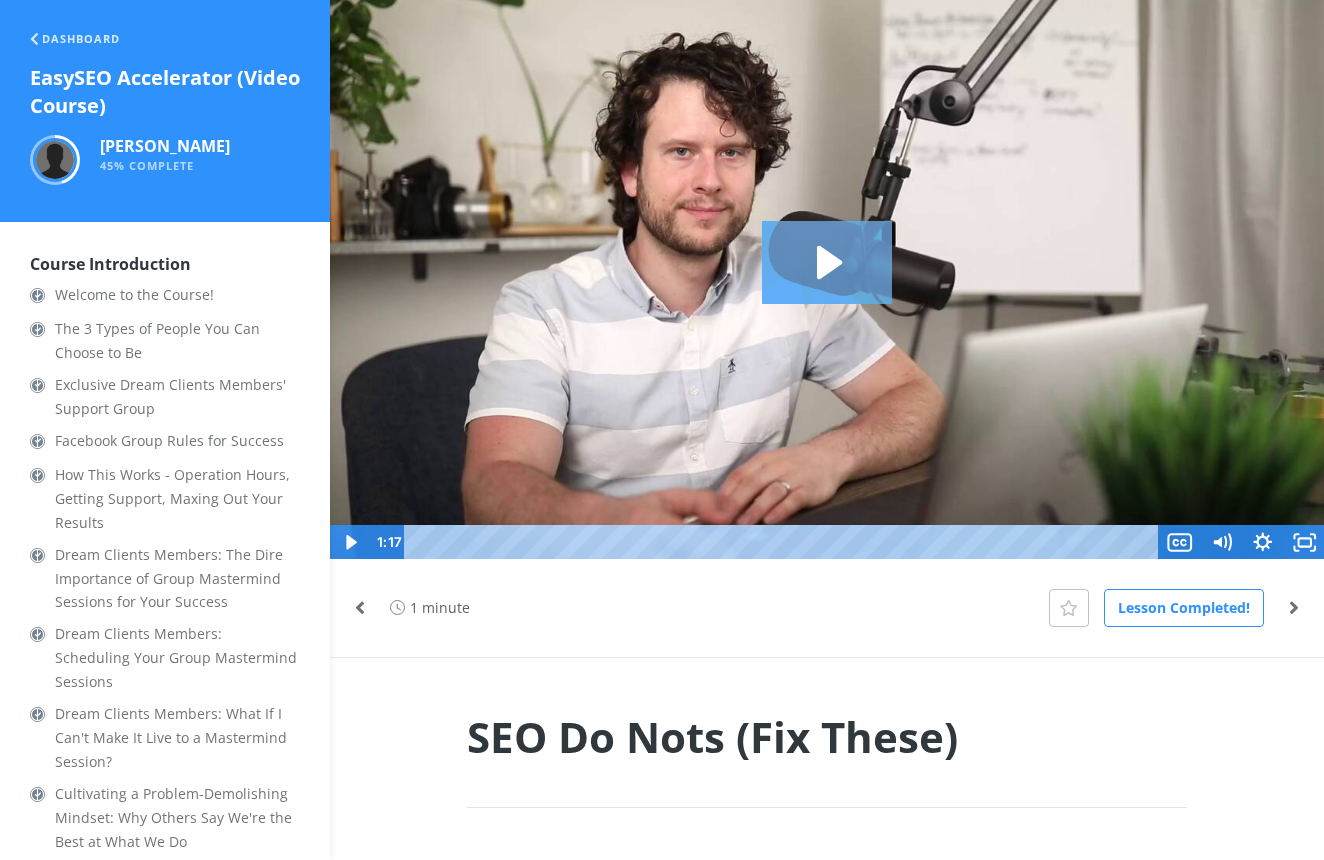 click 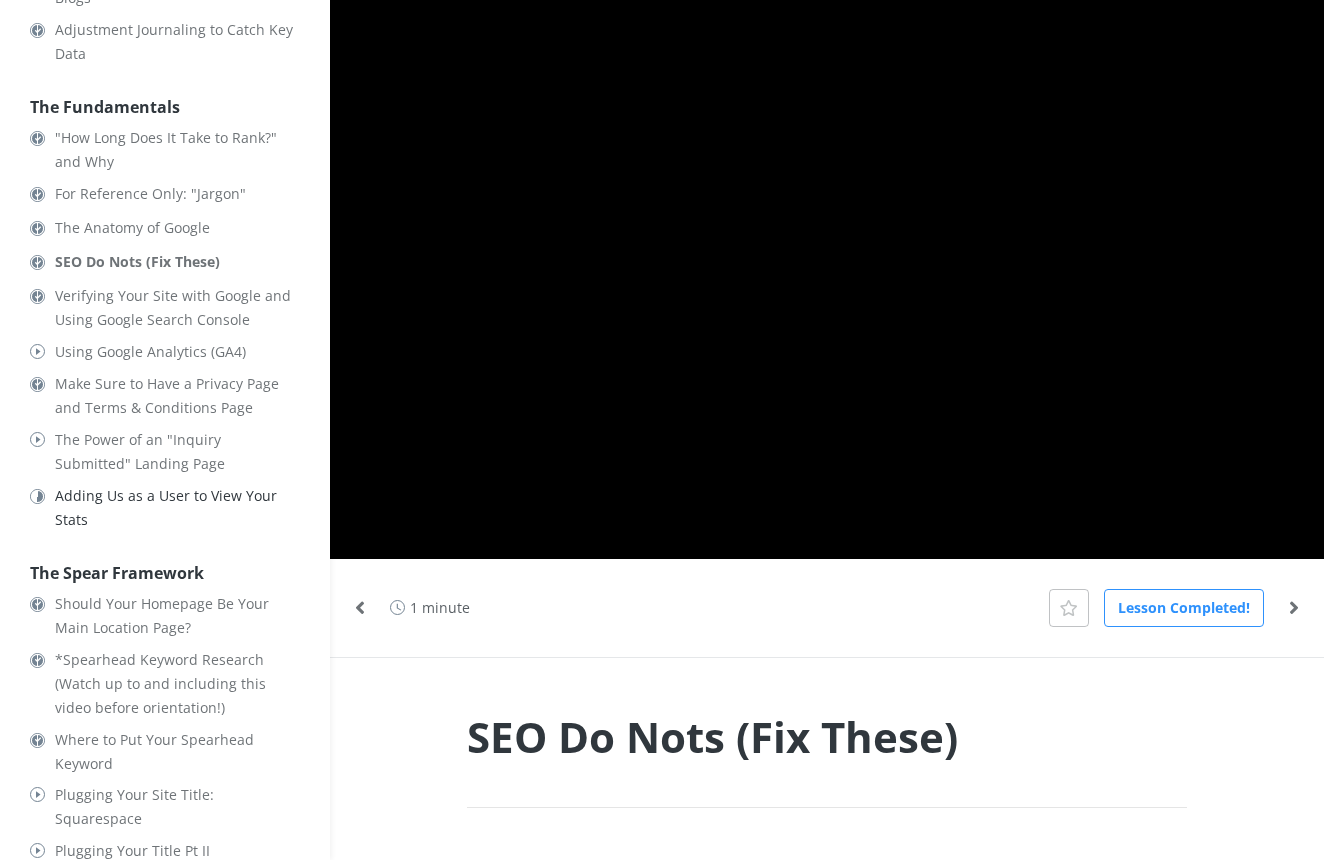 scroll, scrollTop: 1408, scrollLeft: 0, axis: vertical 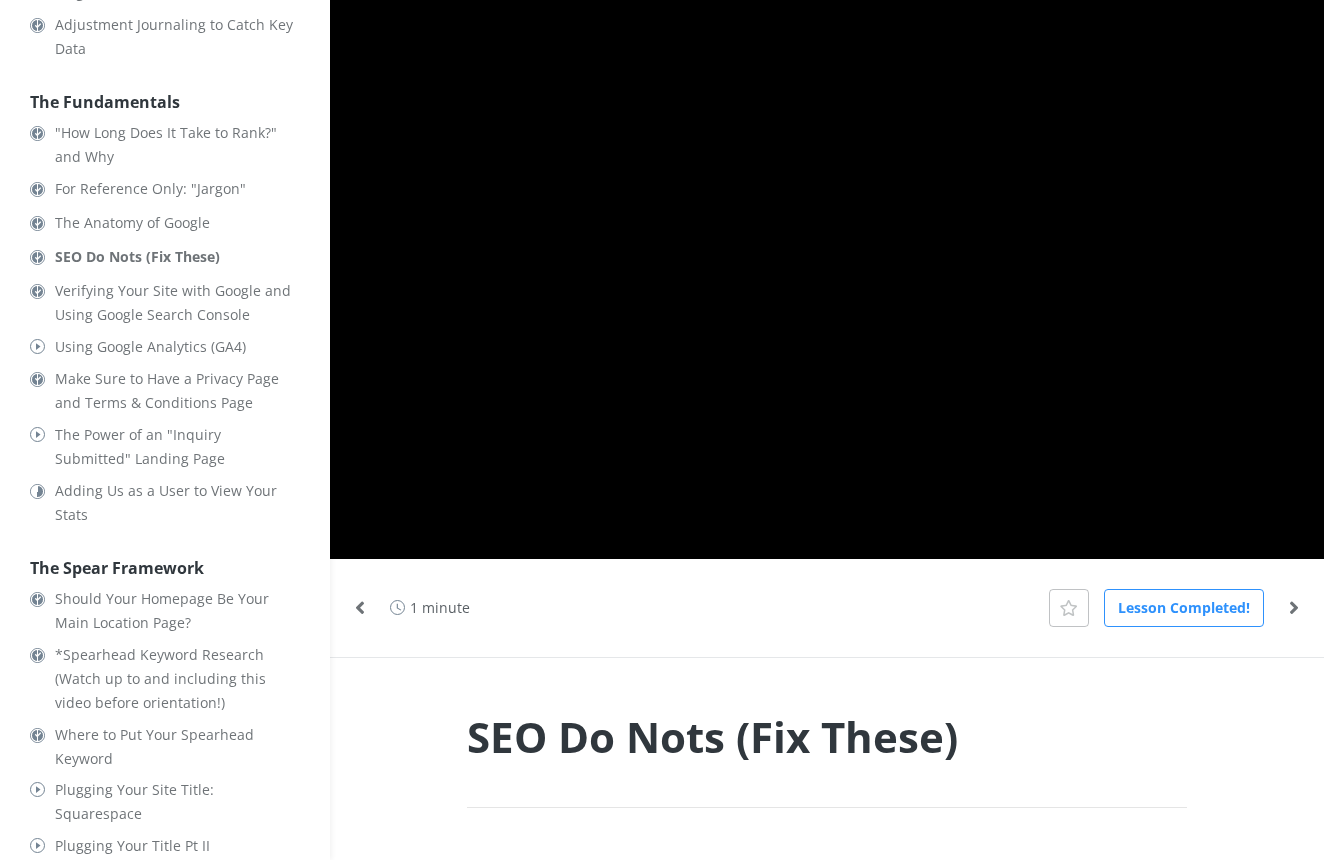 type 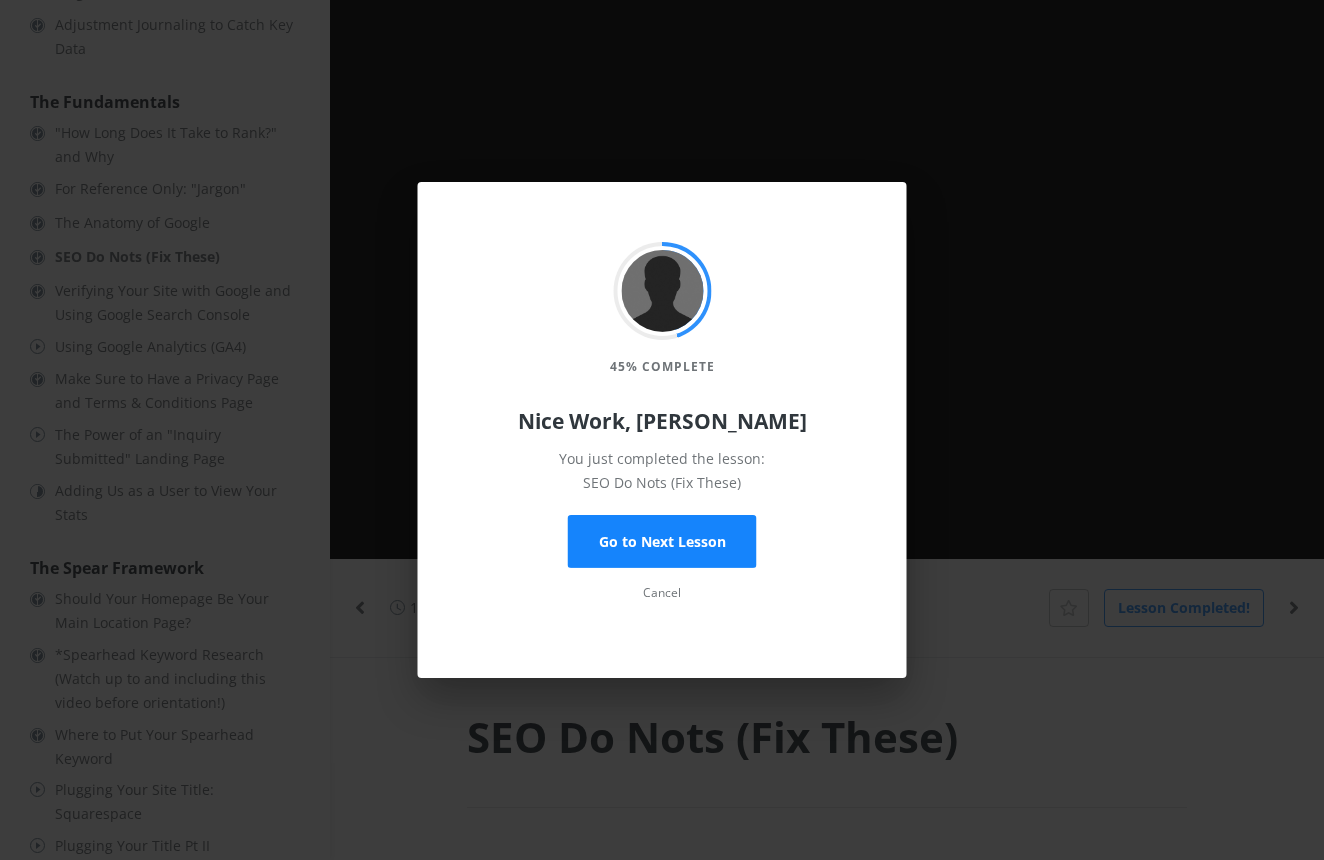 click on "Go to Next Lesson" at bounding box center (662, 541) 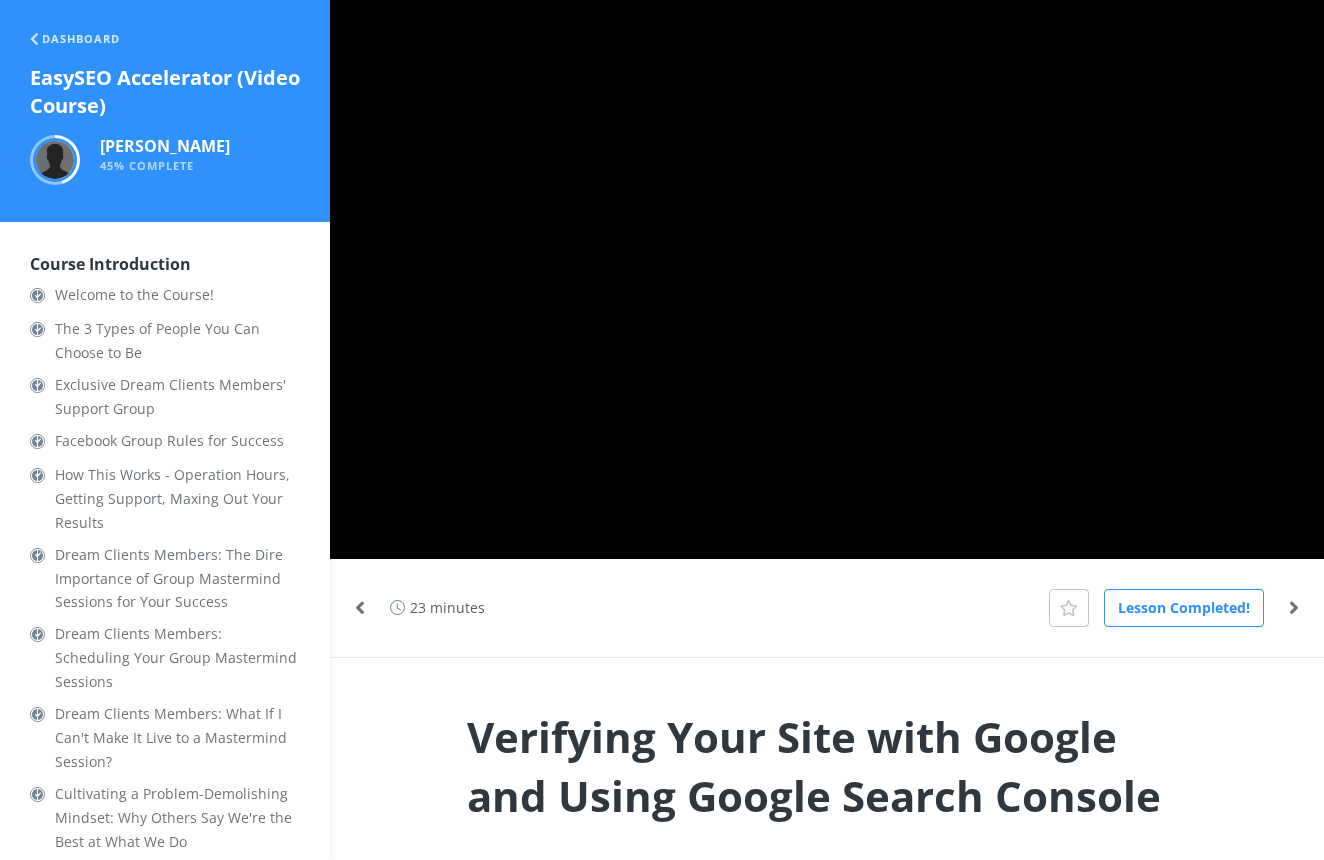 scroll, scrollTop: 0, scrollLeft: 0, axis: both 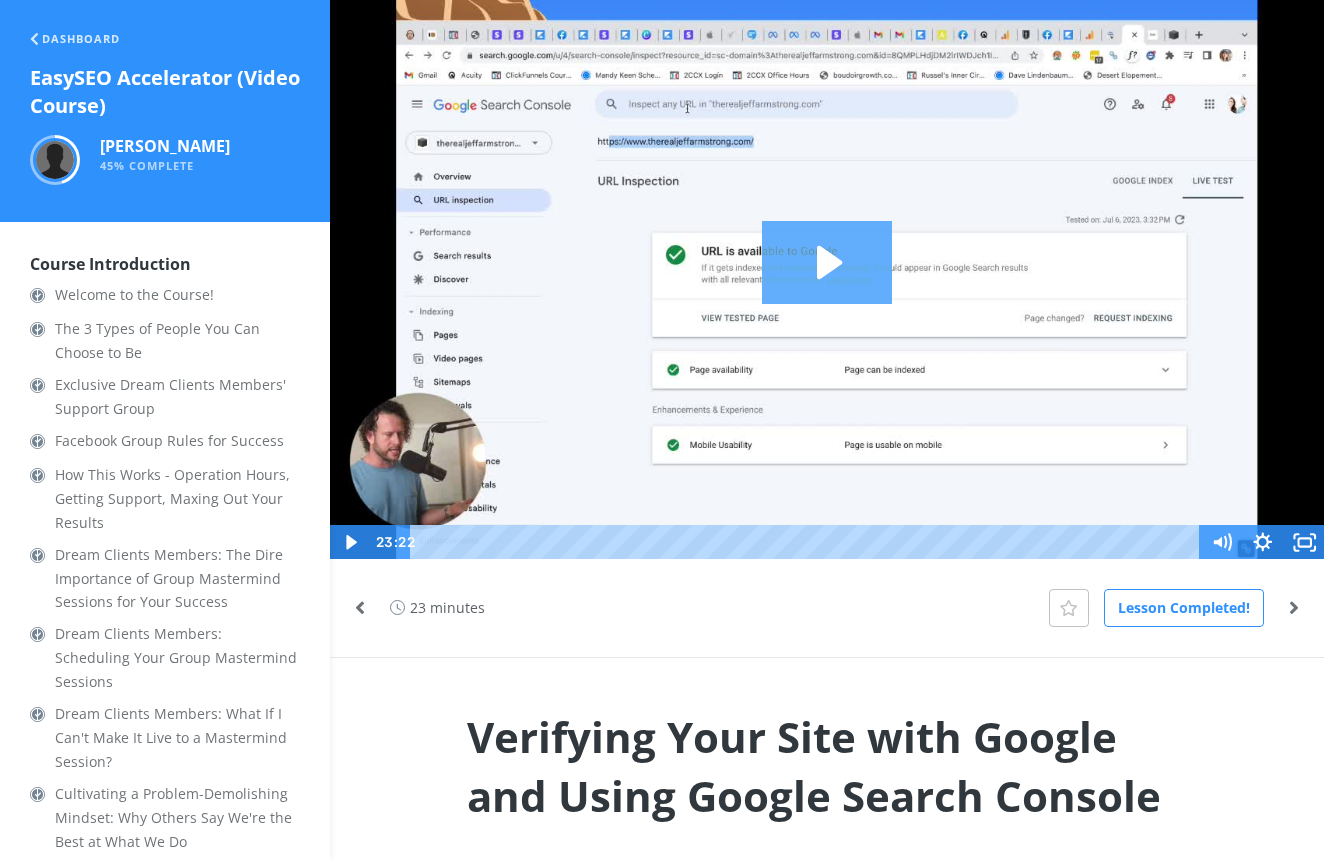 click 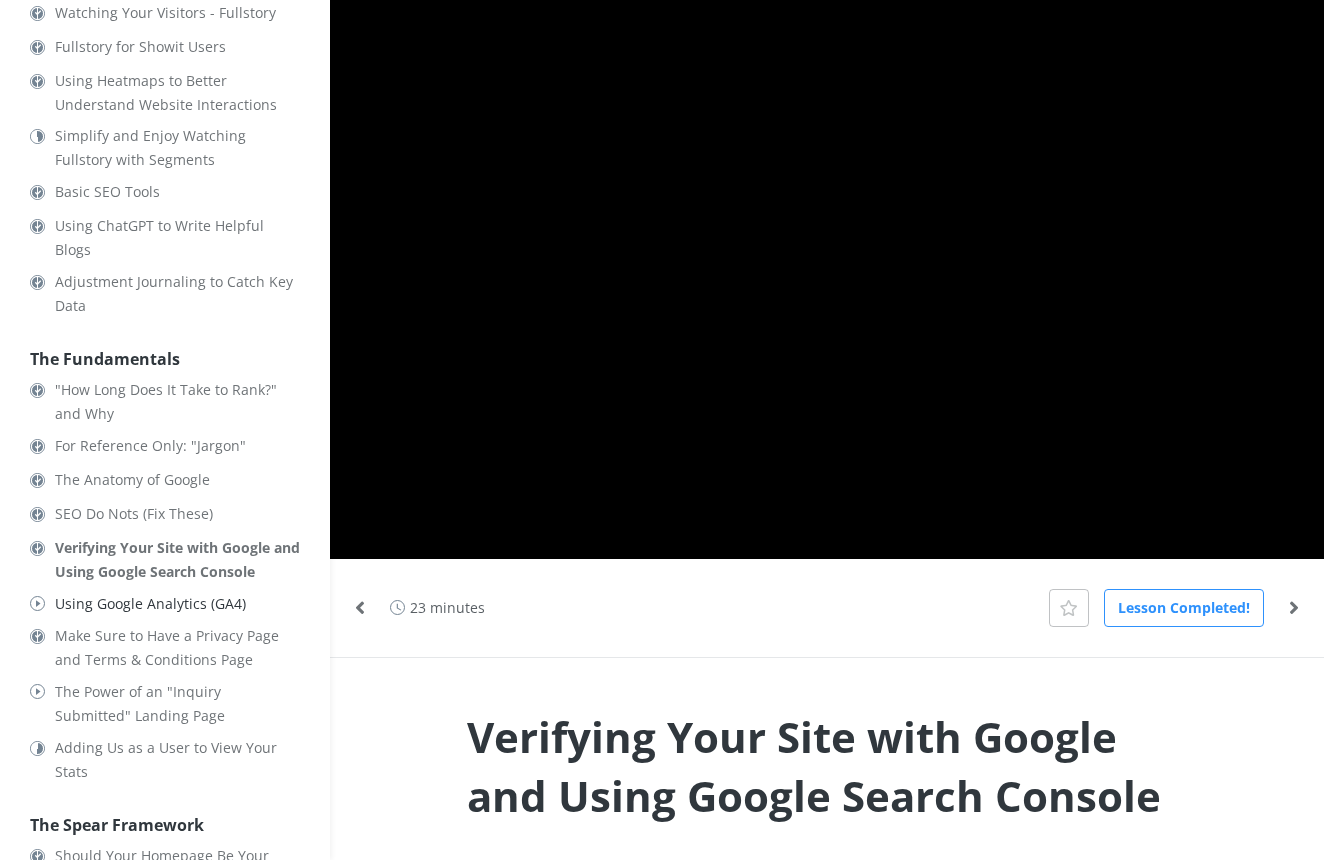 scroll, scrollTop: 1162, scrollLeft: 0, axis: vertical 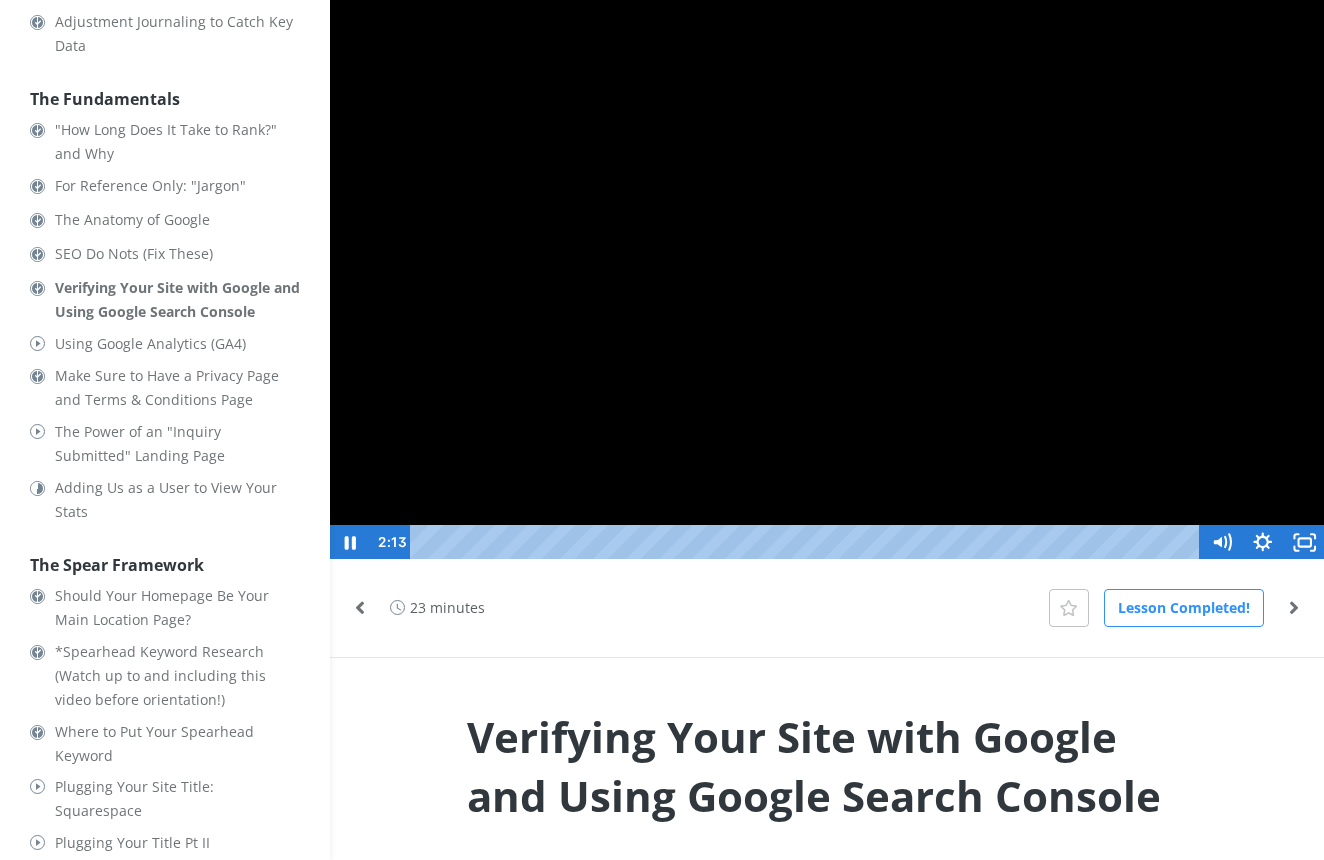 click at bounding box center (827, 279) 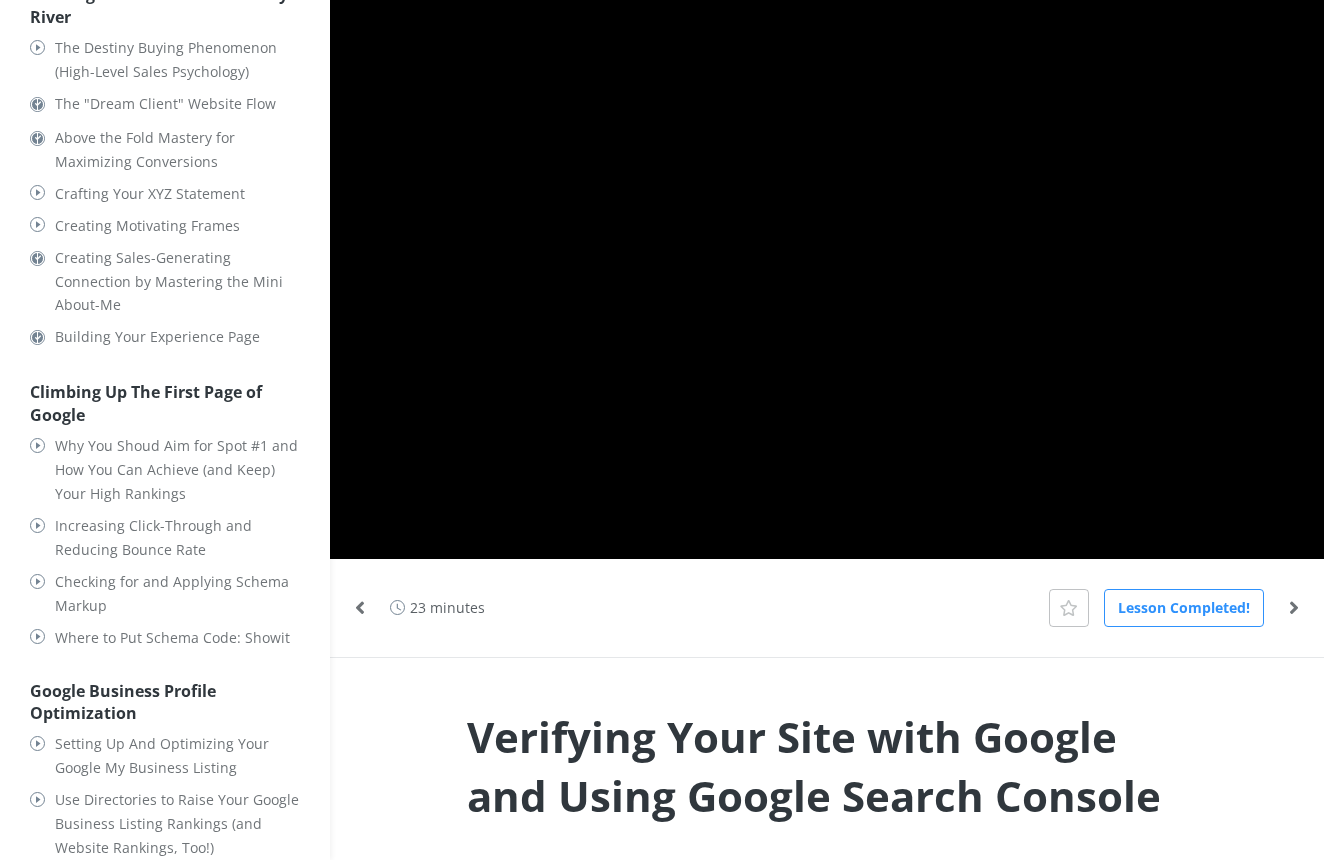 scroll, scrollTop: 4411, scrollLeft: 0, axis: vertical 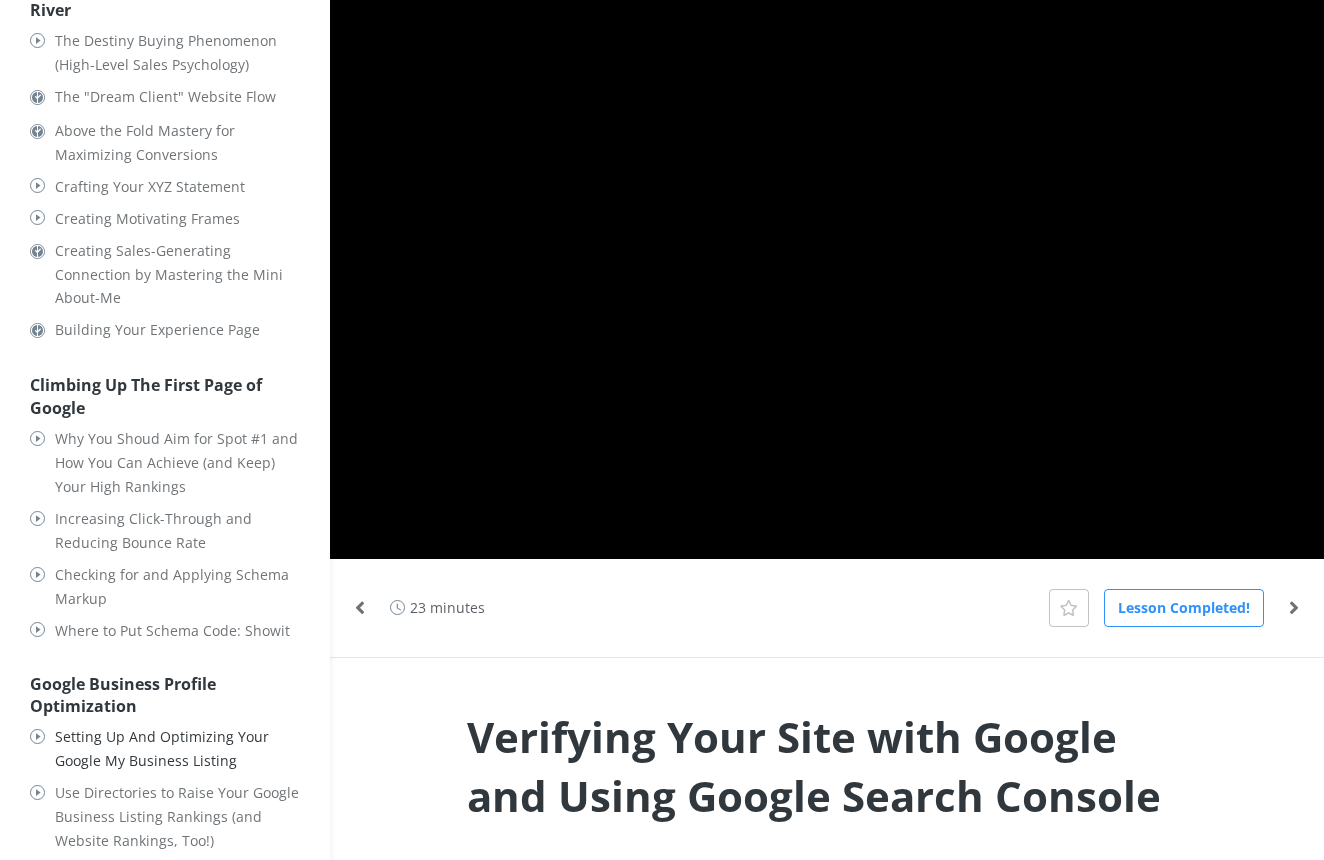 click on "Setting Up And Optimizing Your Google My Business Listing" at bounding box center [177, 749] 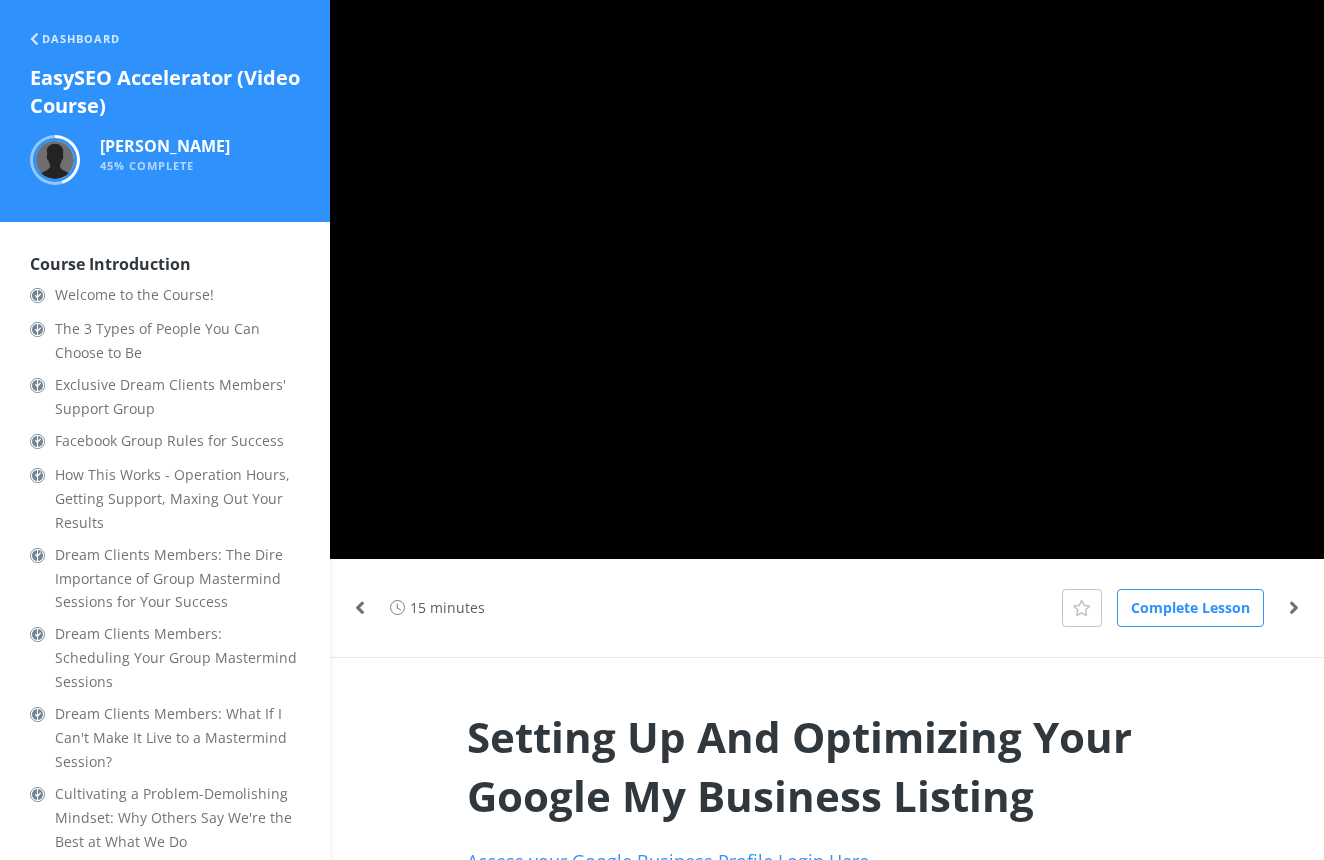 scroll, scrollTop: 0, scrollLeft: 0, axis: both 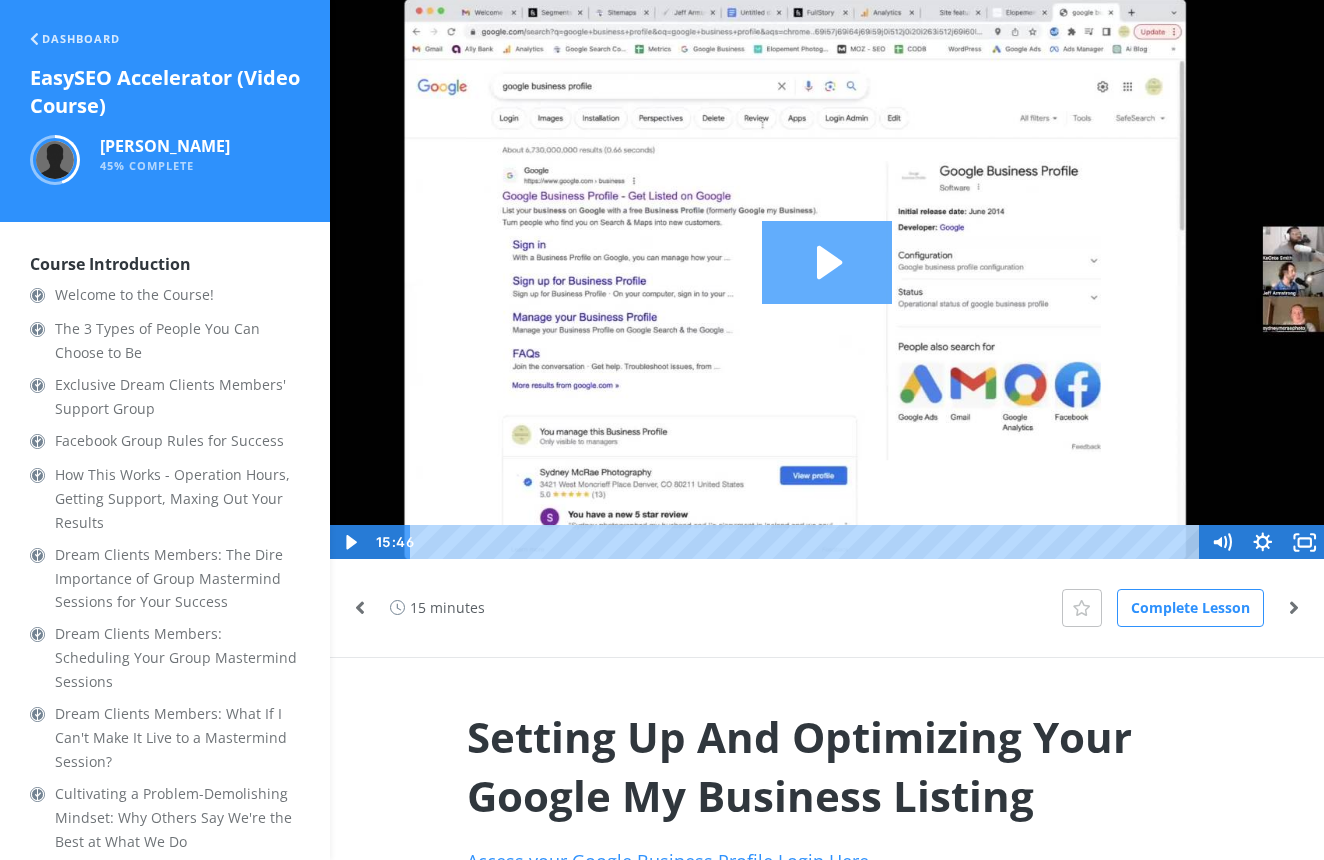 click 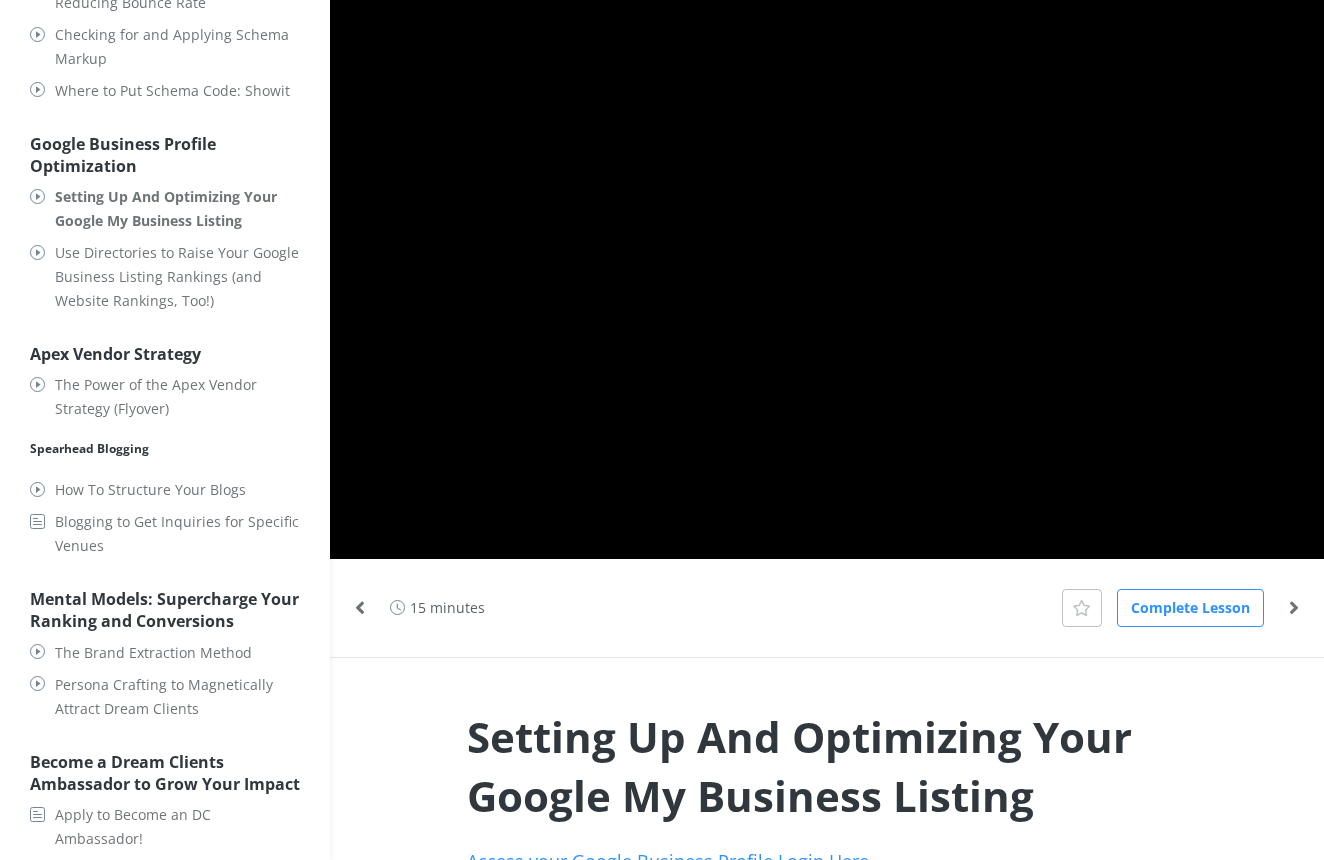 scroll, scrollTop: 4950, scrollLeft: 0, axis: vertical 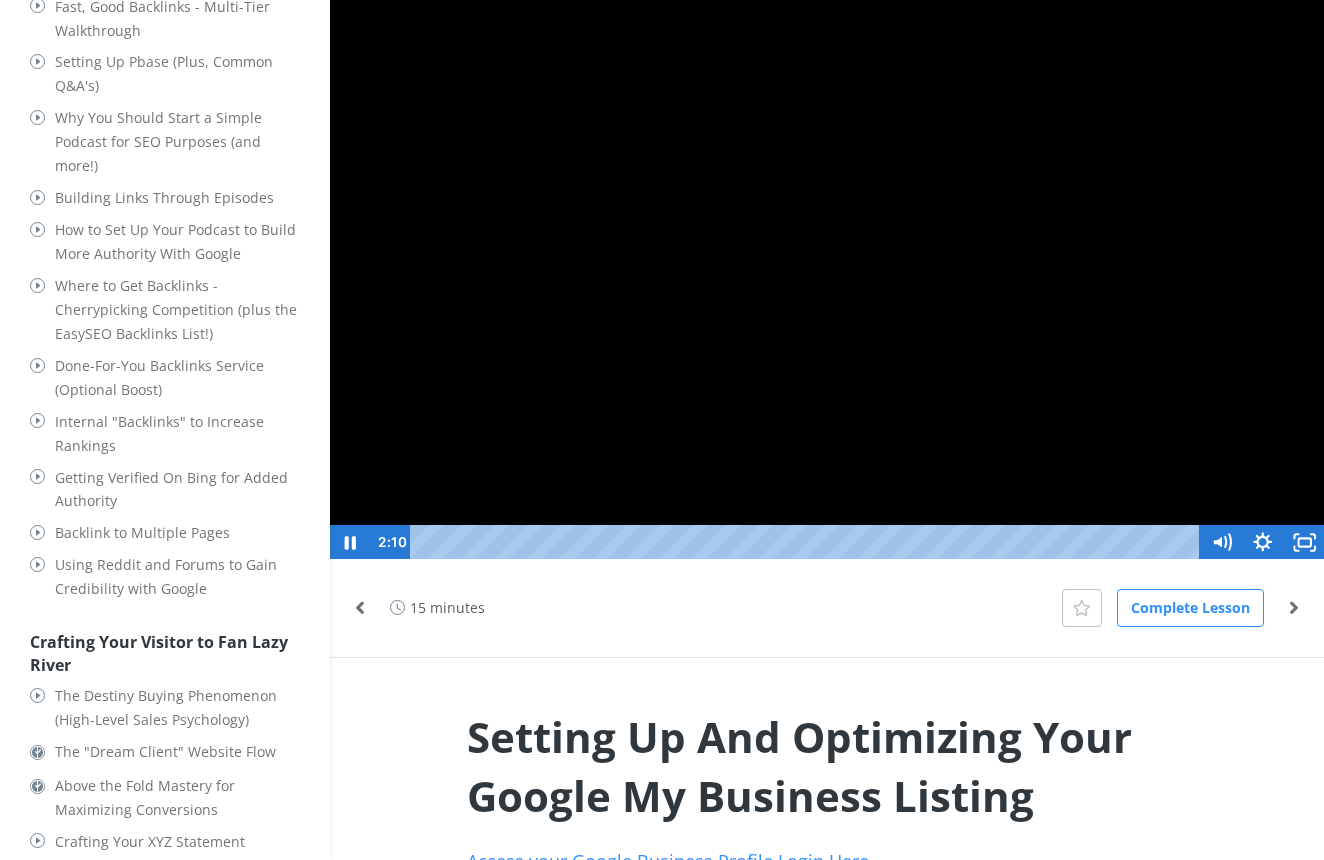 click at bounding box center [827, 279] 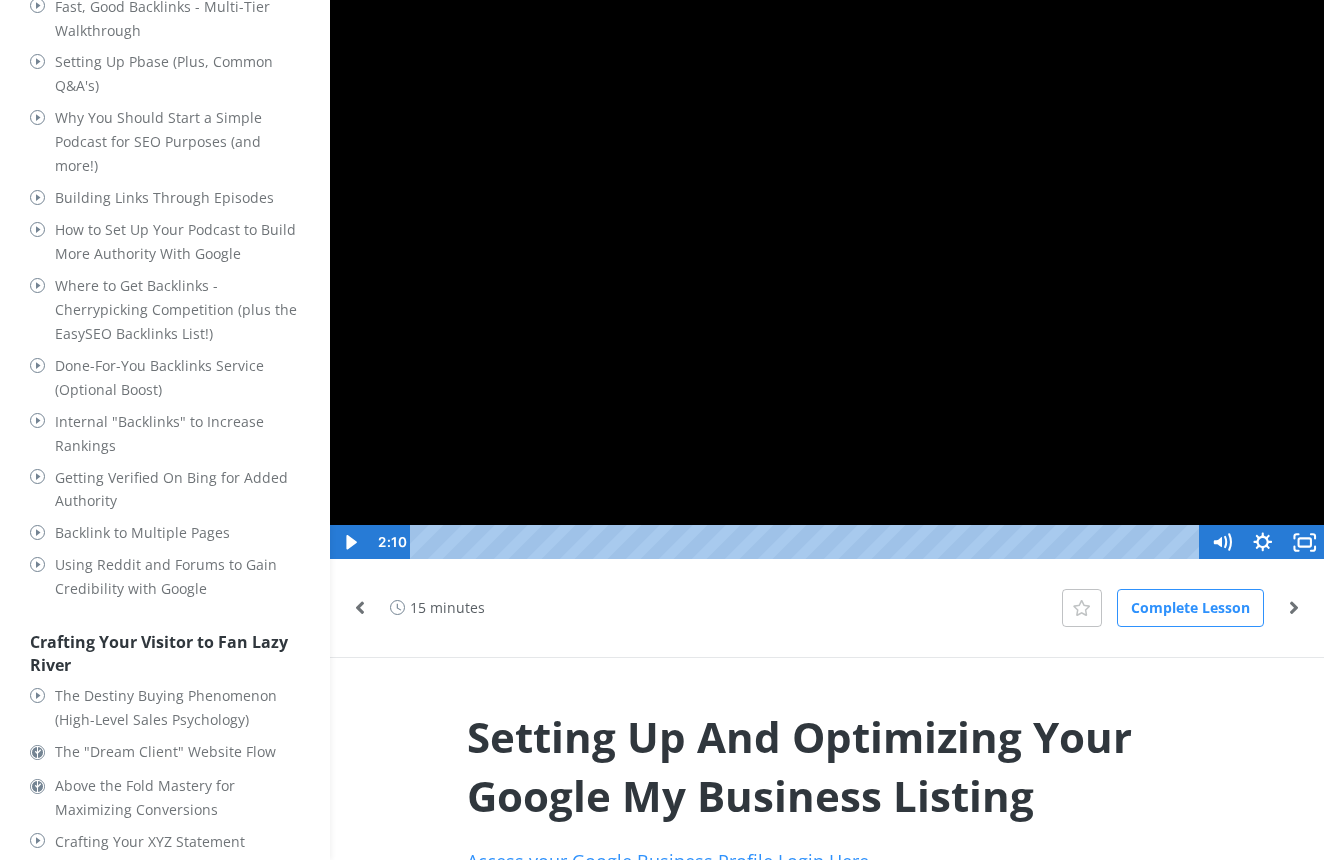type 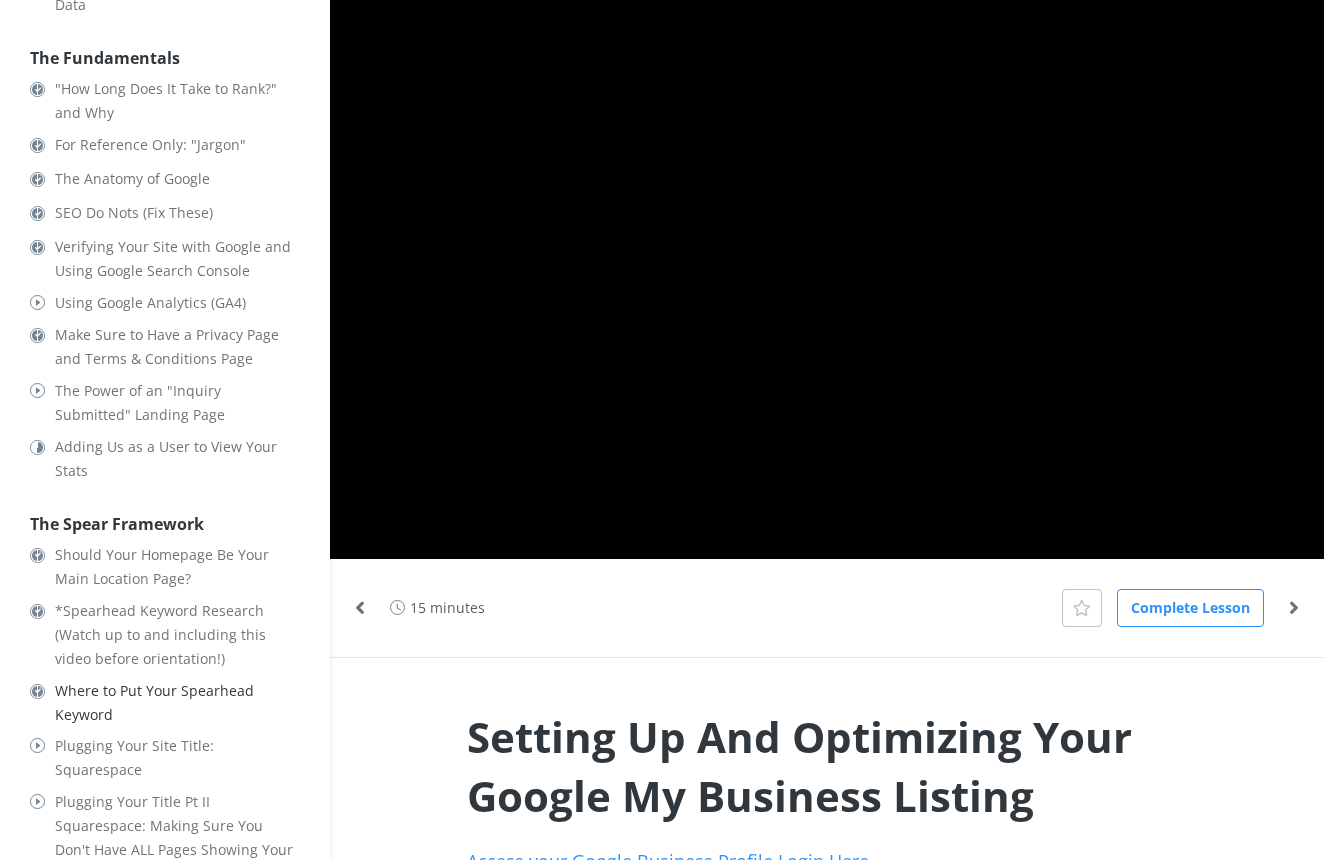 scroll, scrollTop: 1453, scrollLeft: 0, axis: vertical 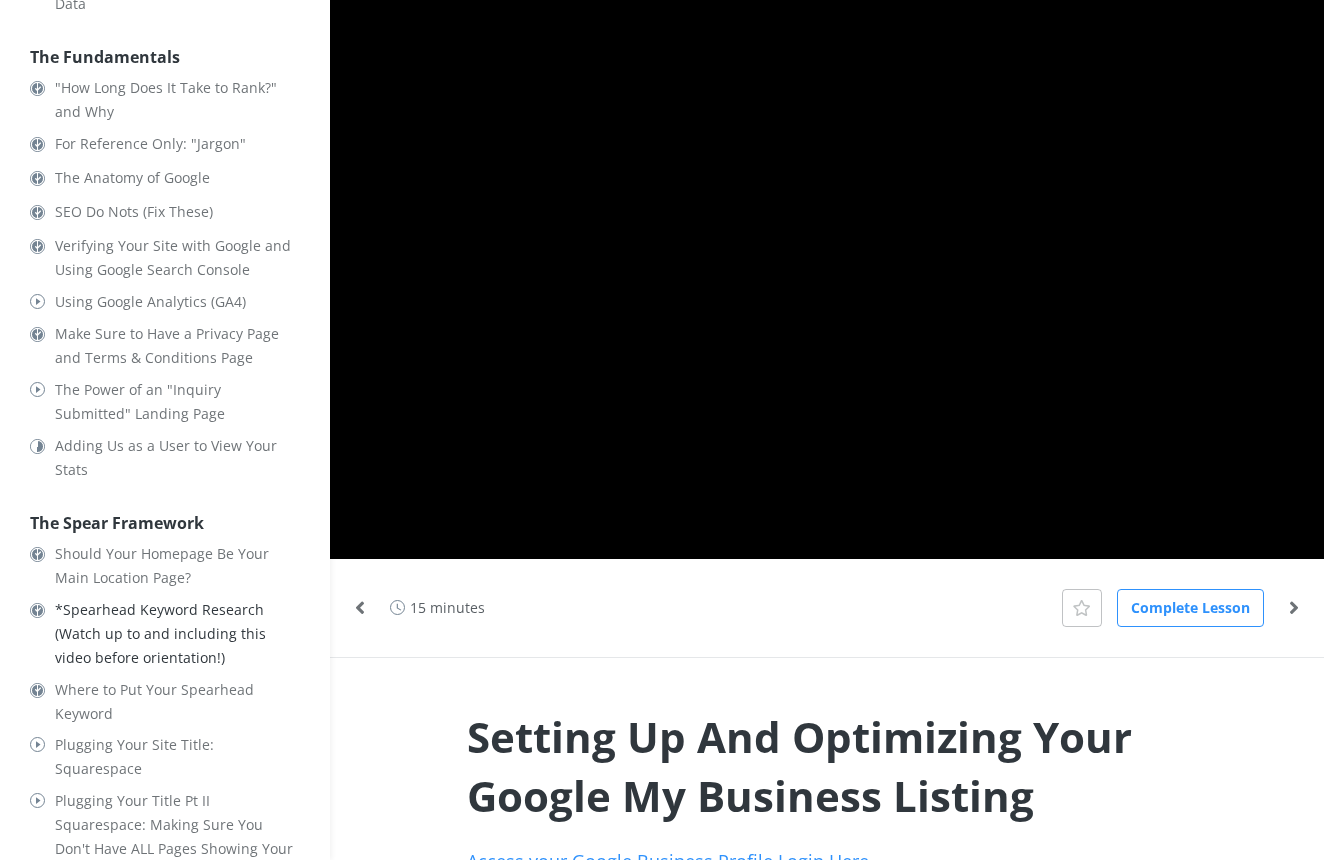 click on "*Spearhead Keyword Research (Watch up to and including this video before orientation!)" at bounding box center [177, 634] 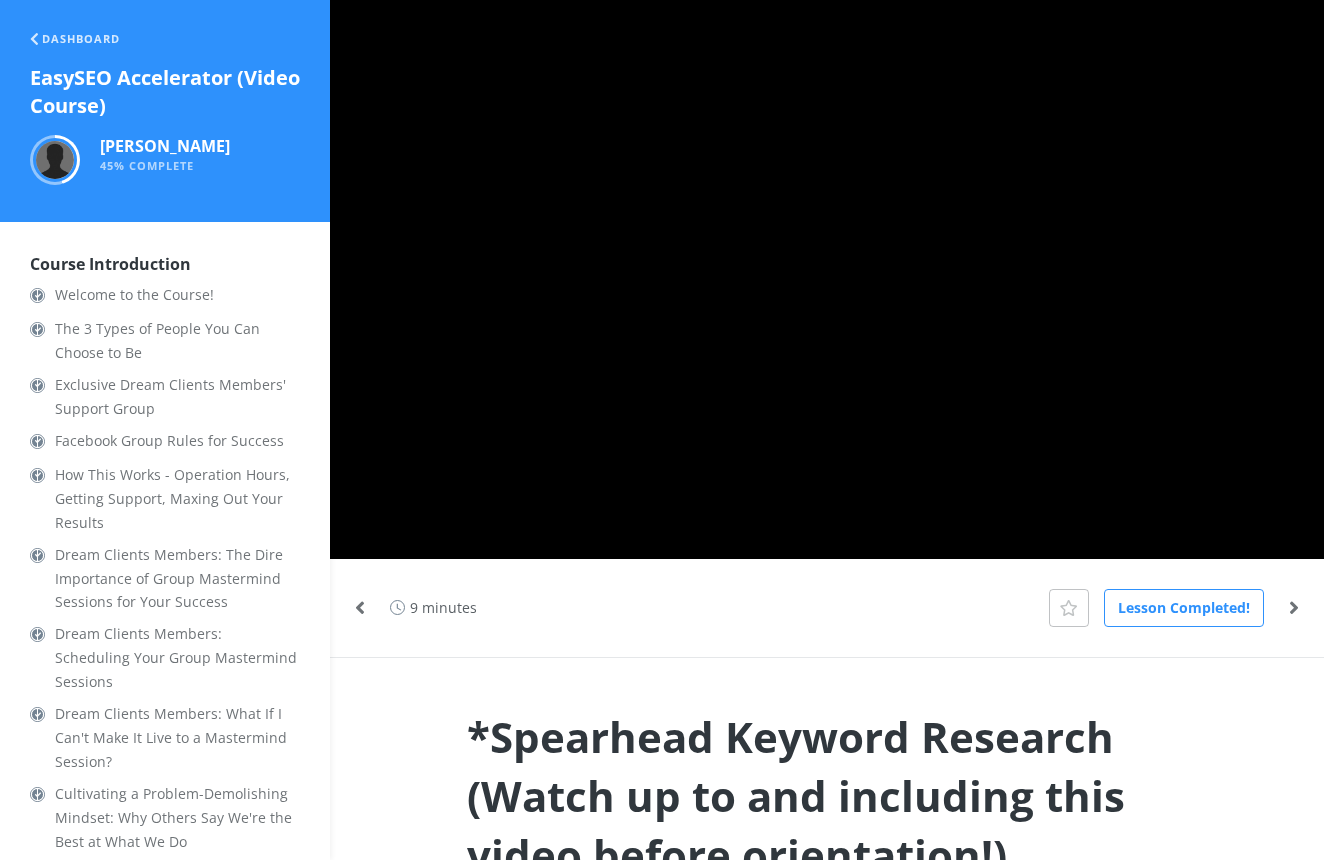 scroll, scrollTop: 0, scrollLeft: 0, axis: both 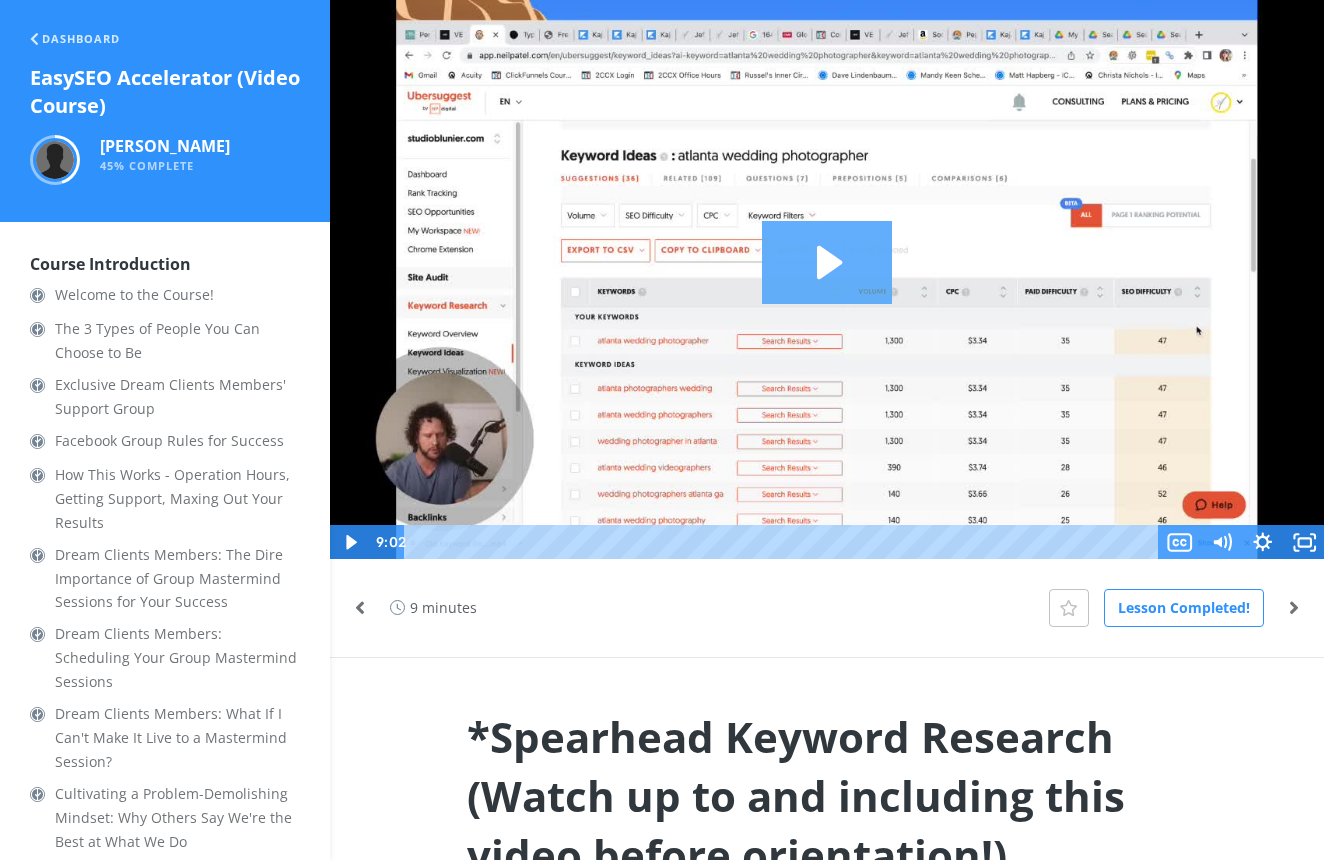 click 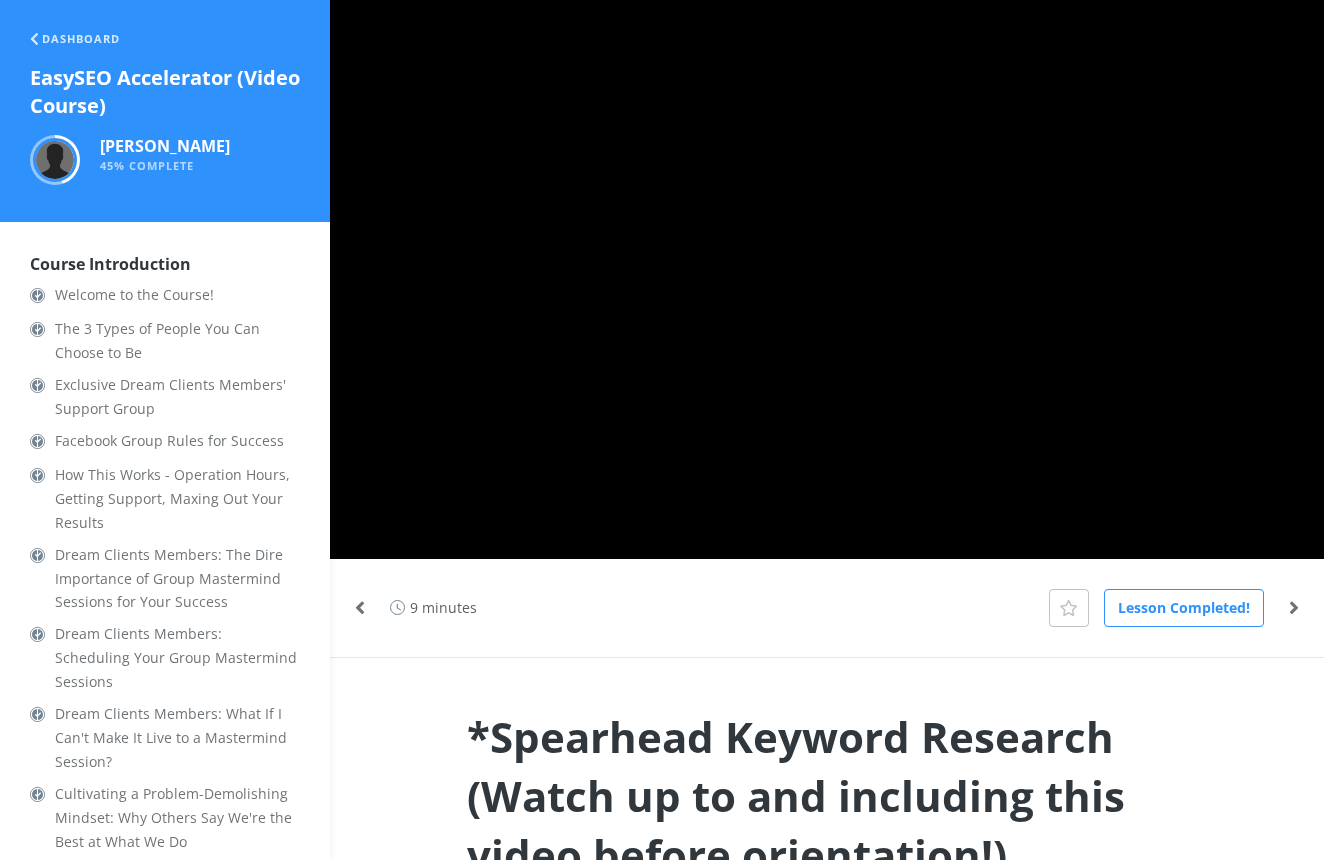 scroll, scrollTop: 0, scrollLeft: 0, axis: both 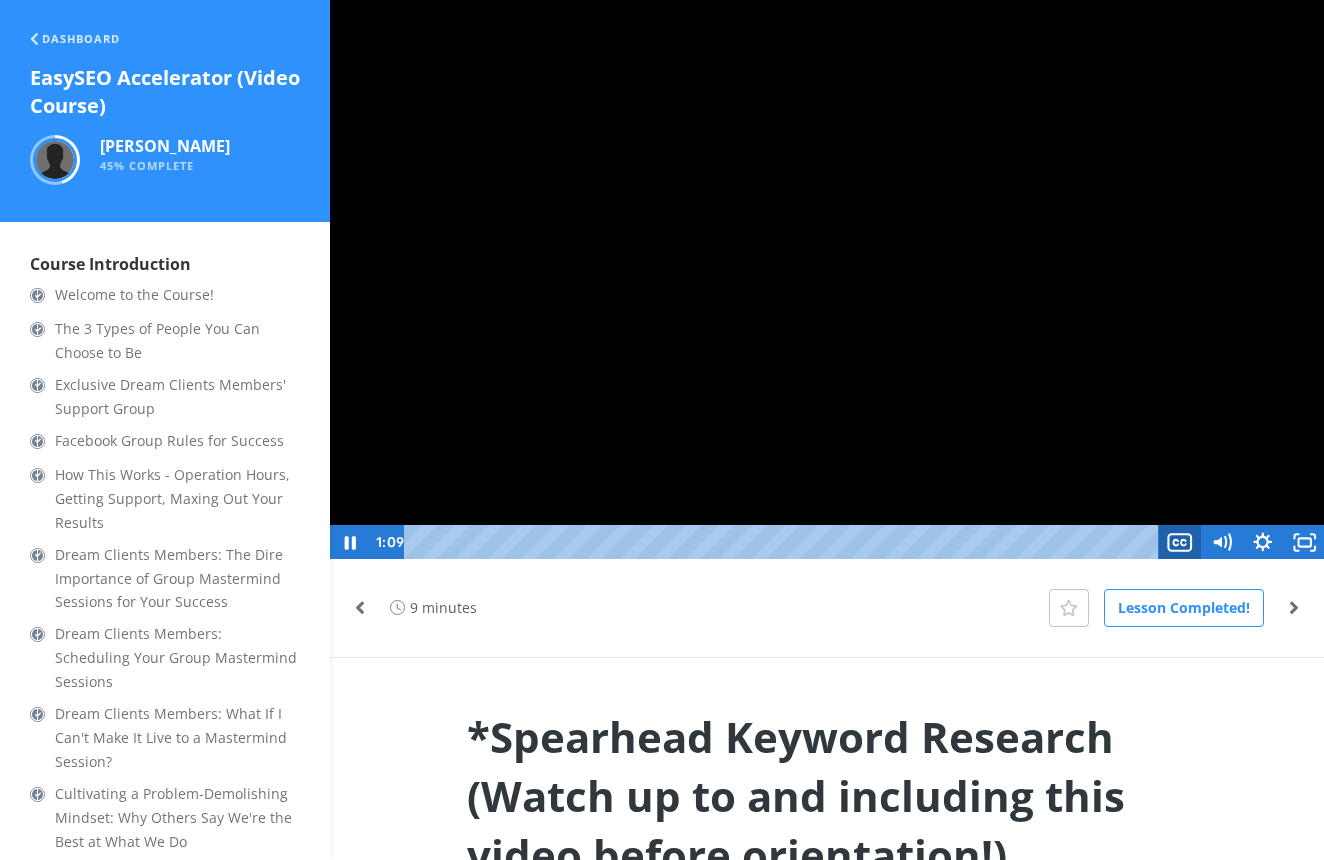 click 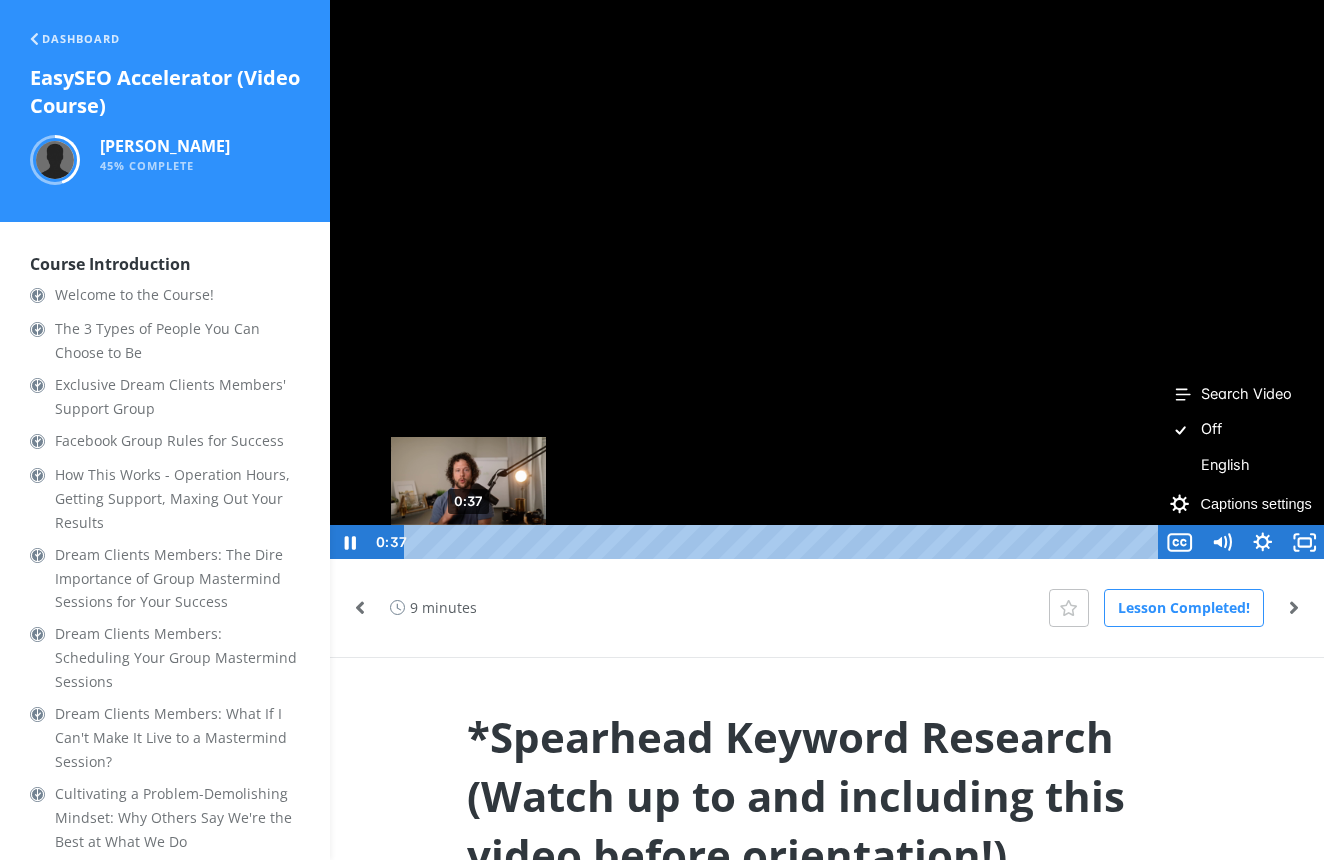 scroll, scrollTop: 1, scrollLeft: 0, axis: vertical 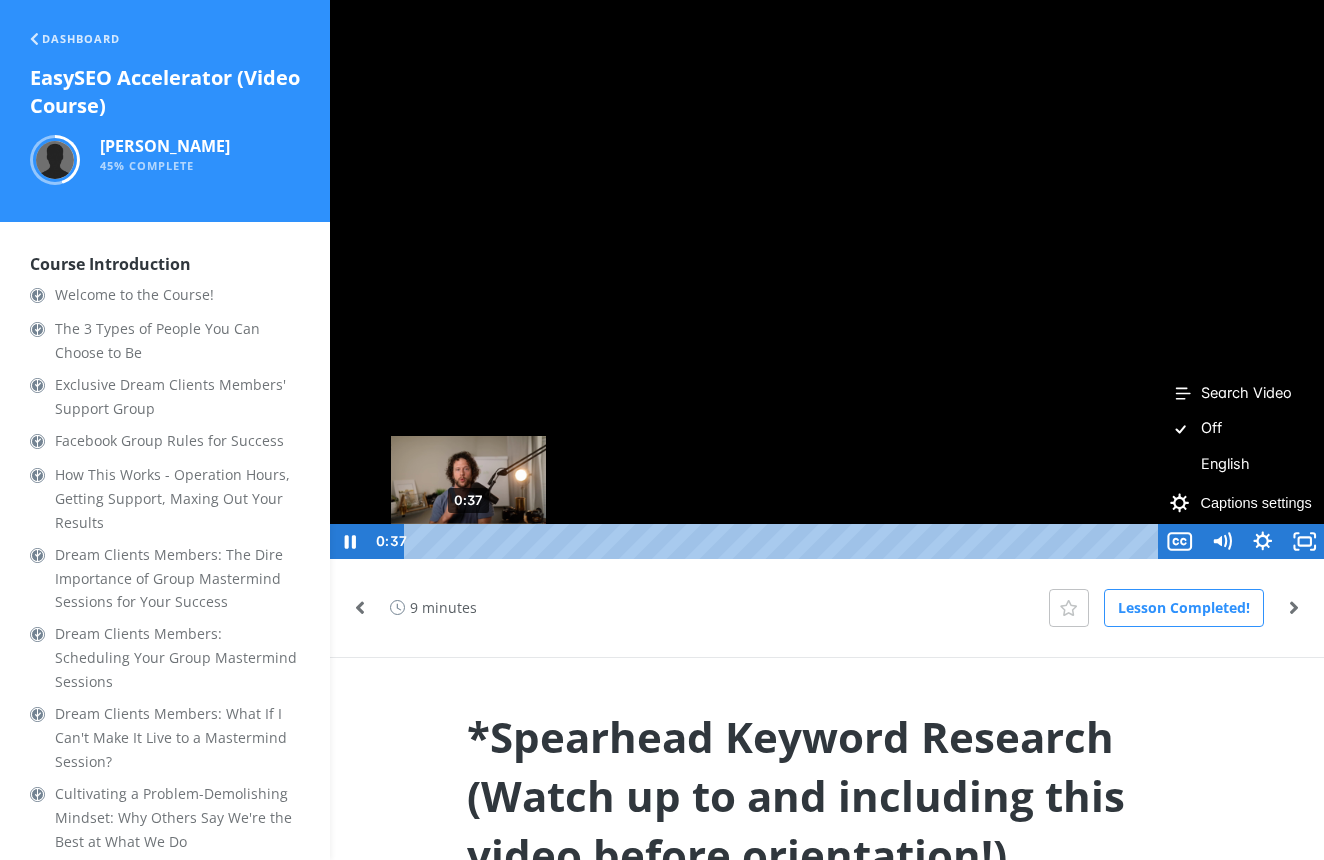 click on "0:37" at bounding box center [784, 541] 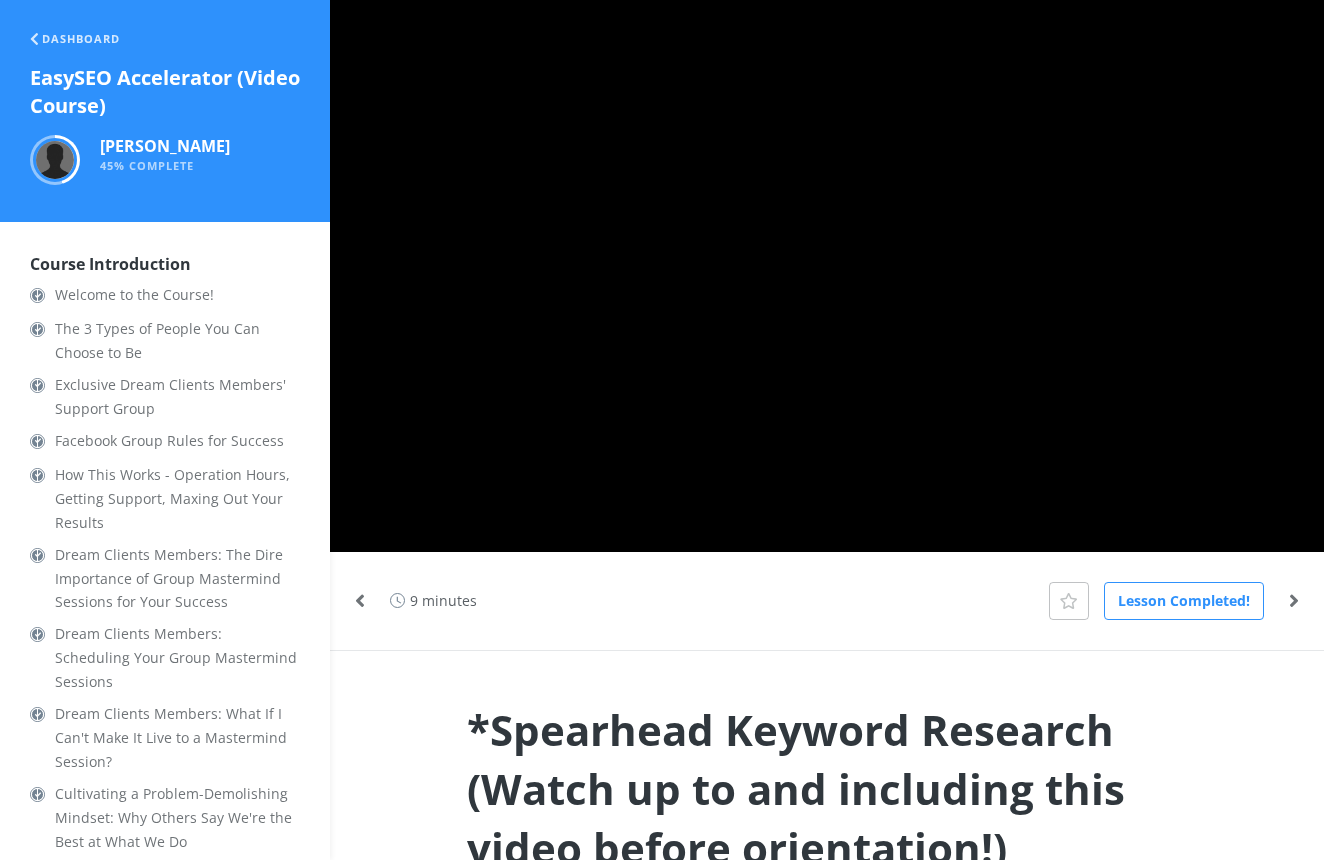 scroll, scrollTop: 6, scrollLeft: 0, axis: vertical 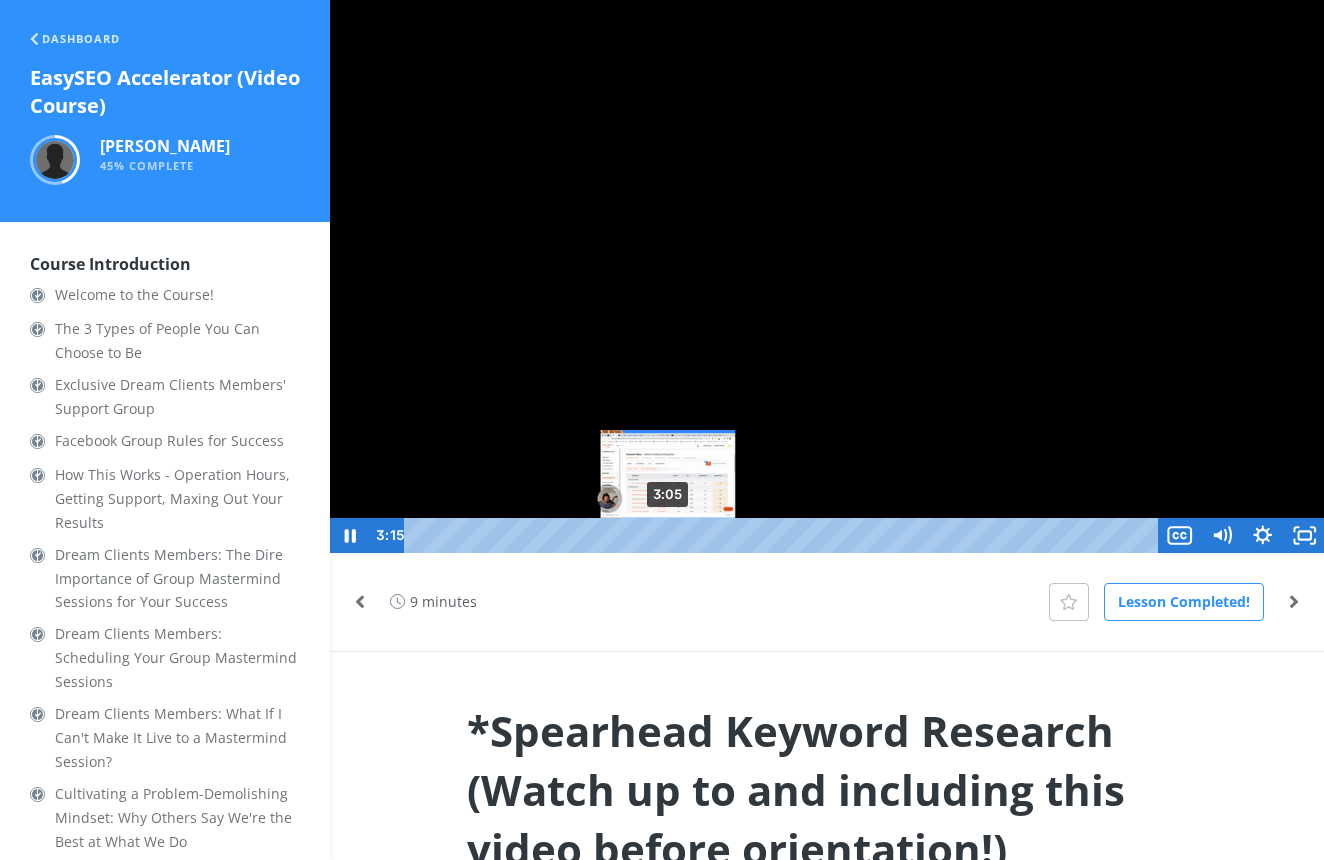 click on "3:05" at bounding box center [784, 535] 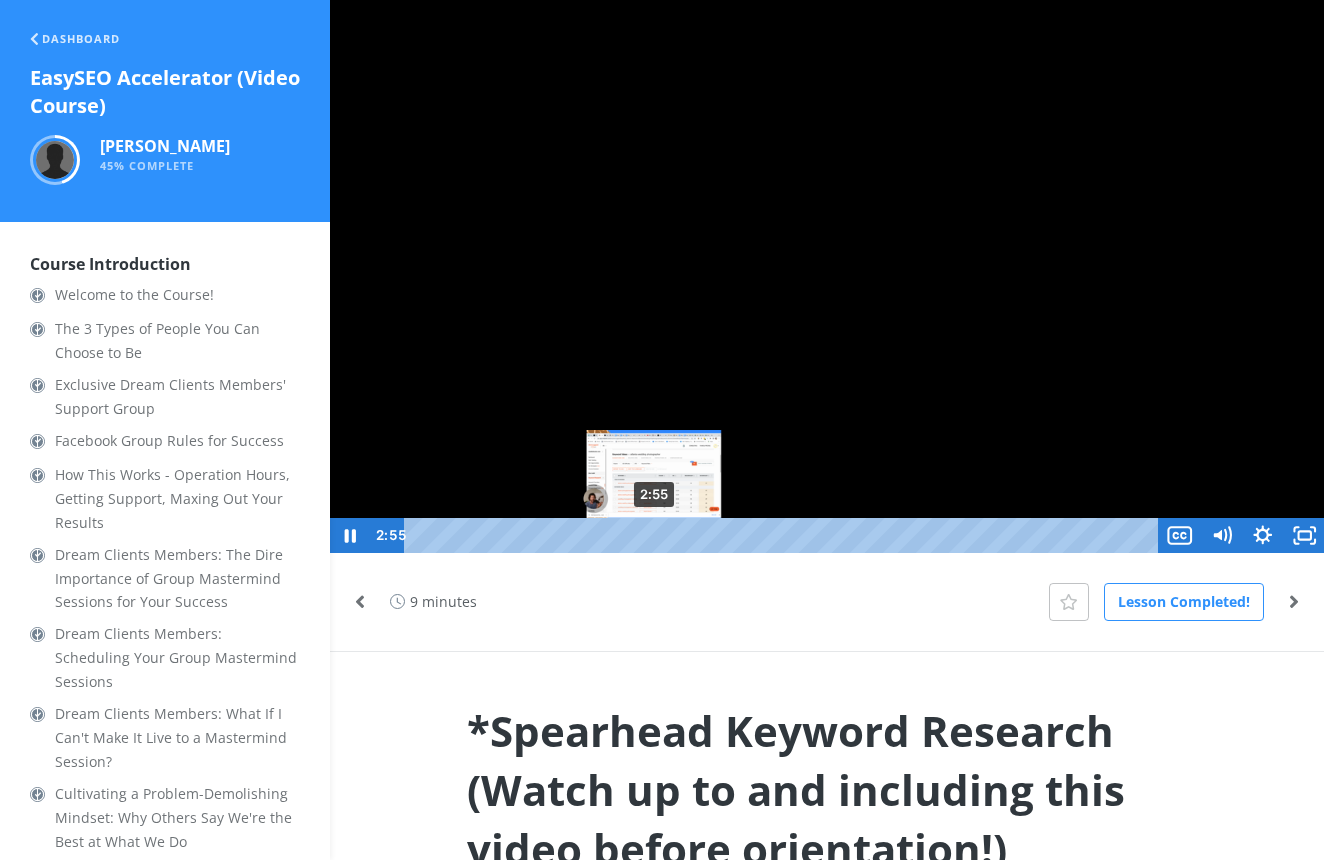 click on "2:55" at bounding box center (784, 535) 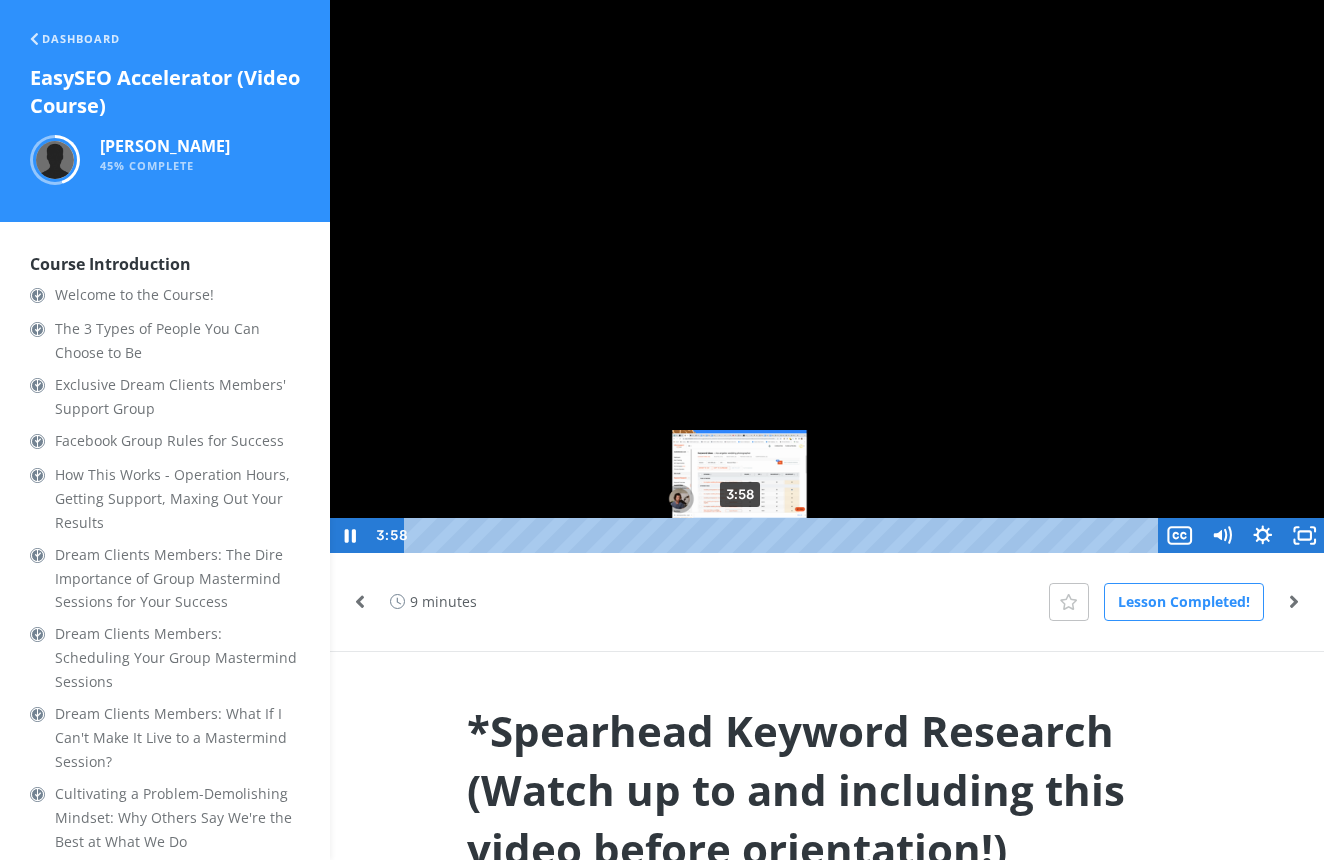 click on "3:58" at bounding box center (784, 535) 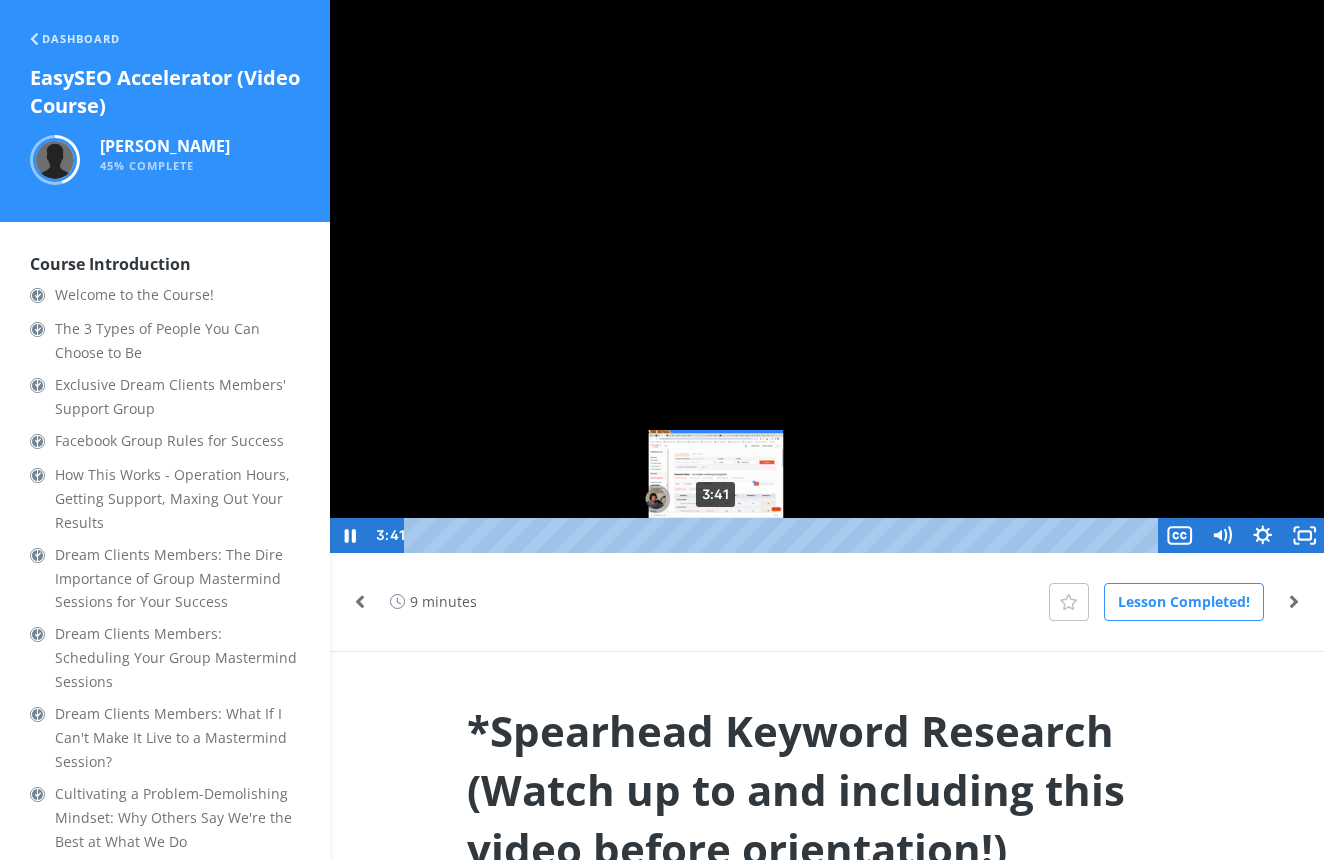 click on "3:41" at bounding box center (784, 535) 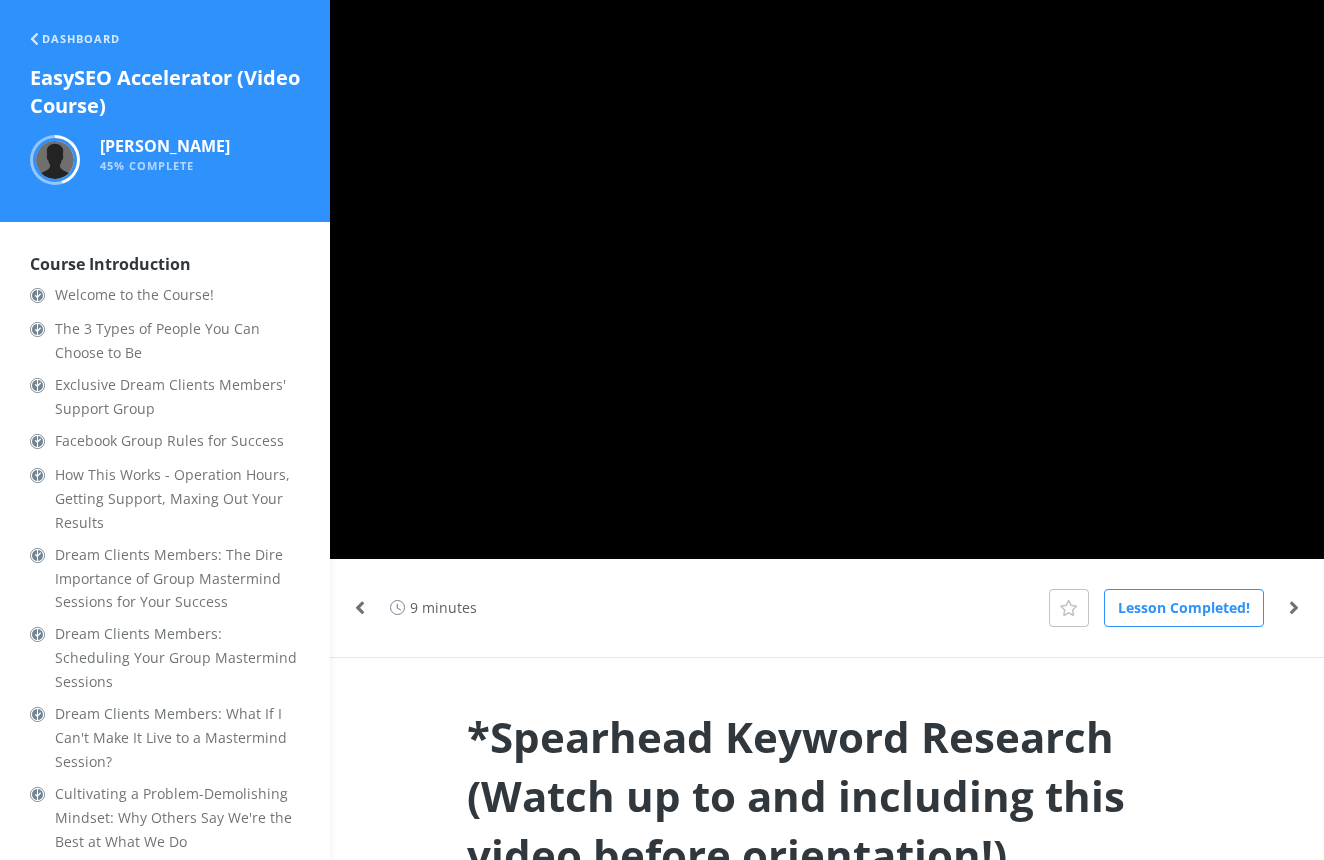scroll, scrollTop: 0, scrollLeft: 0, axis: both 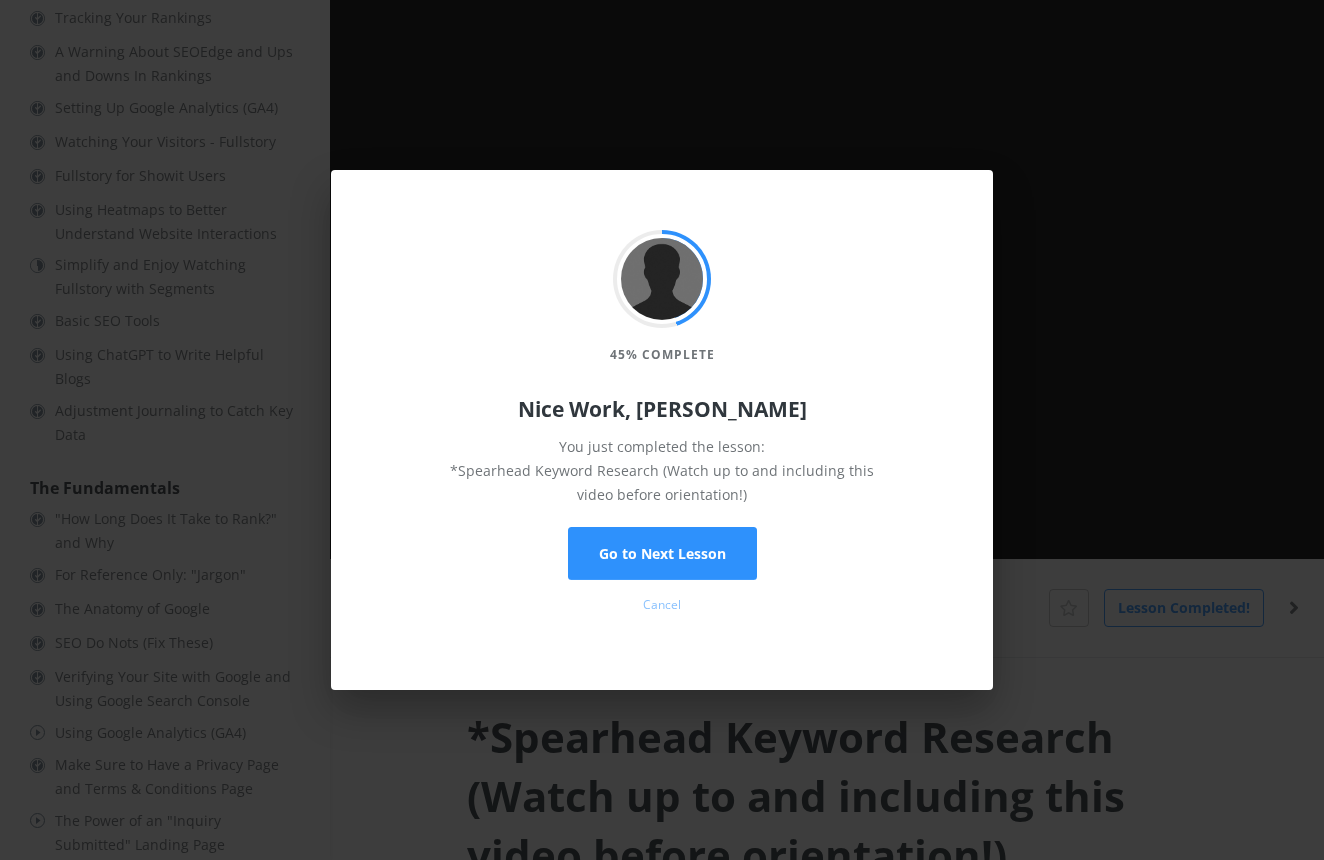 click on "Cancel" at bounding box center [662, 605] 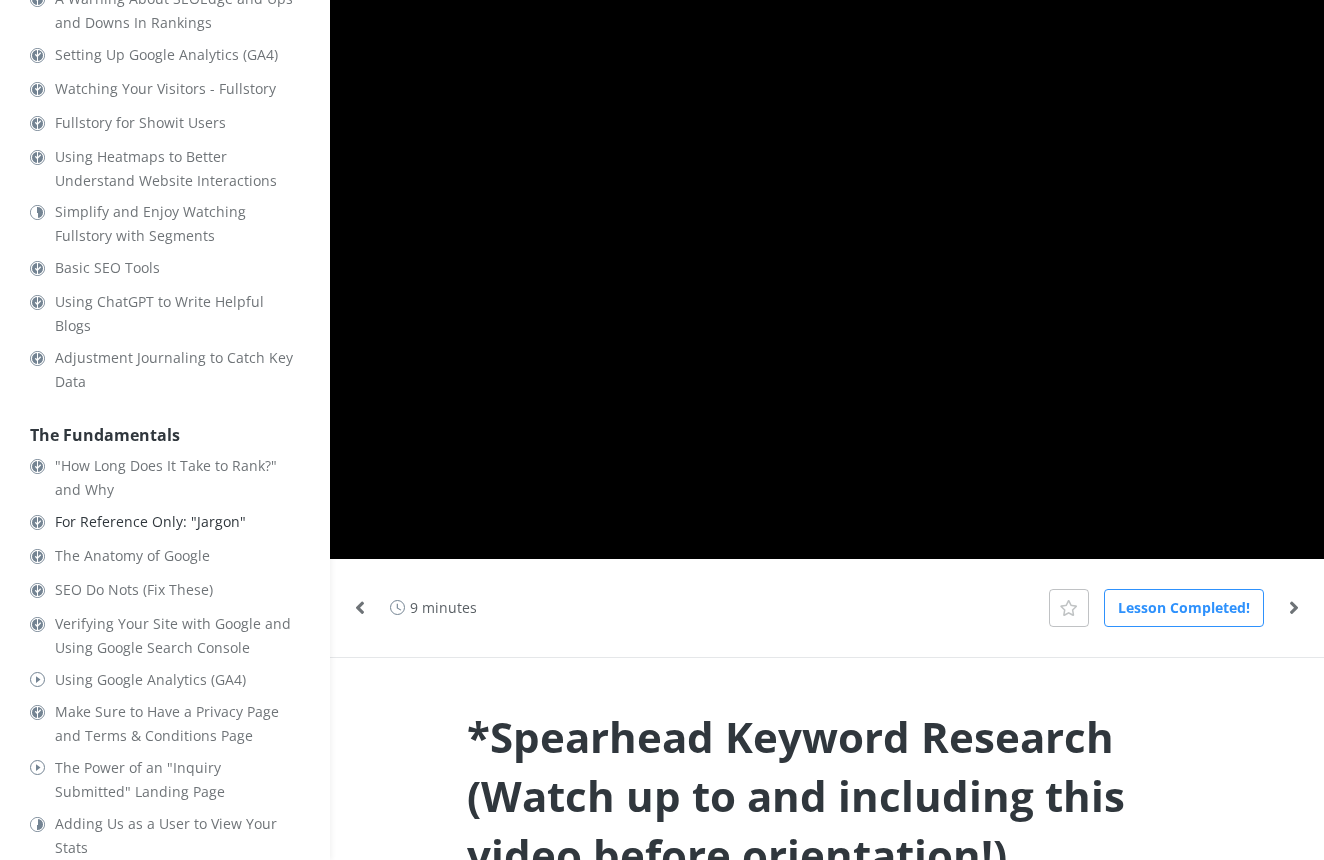 scroll, scrollTop: 1076, scrollLeft: 0, axis: vertical 